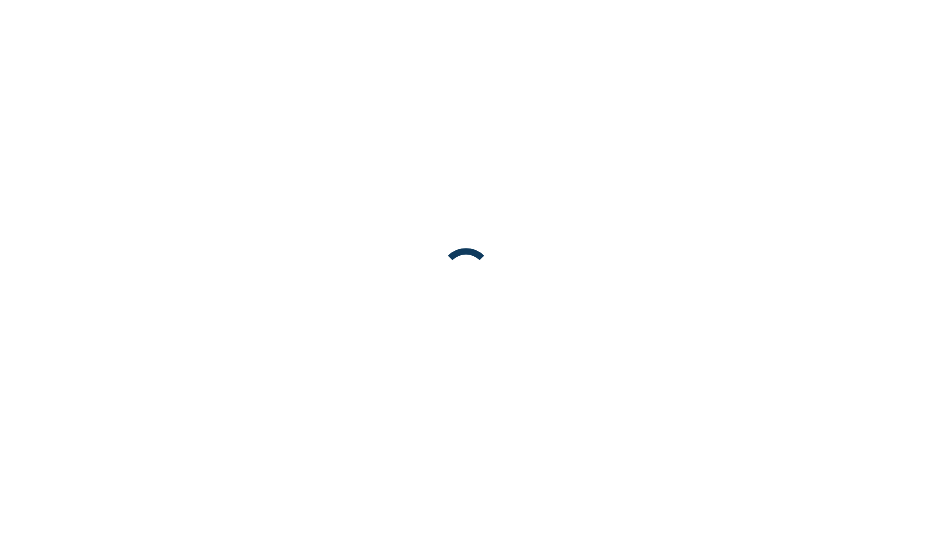 scroll, scrollTop: 0, scrollLeft: 0, axis: both 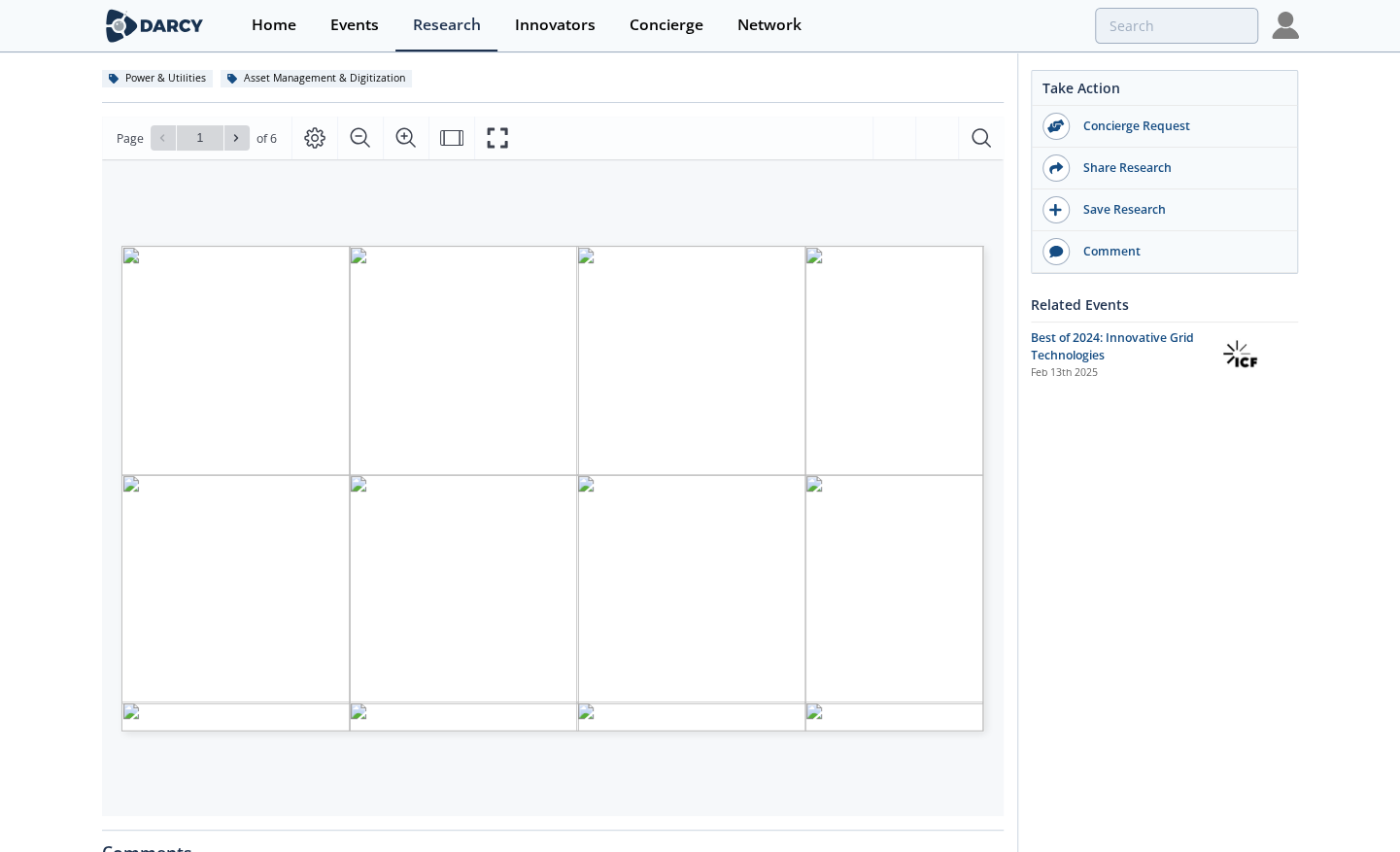 click at bounding box center [790, 663] 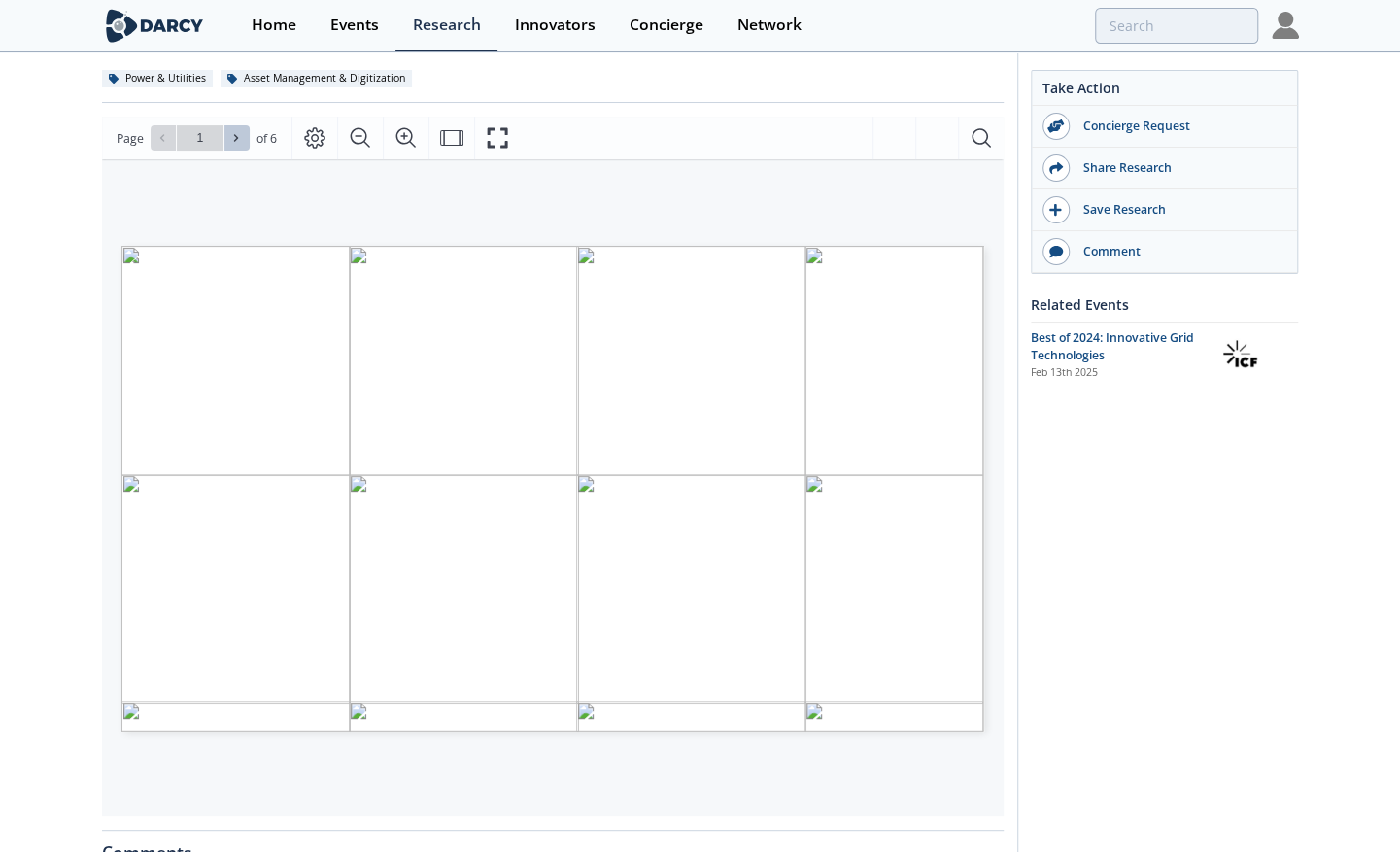 click at bounding box center (237, 138) 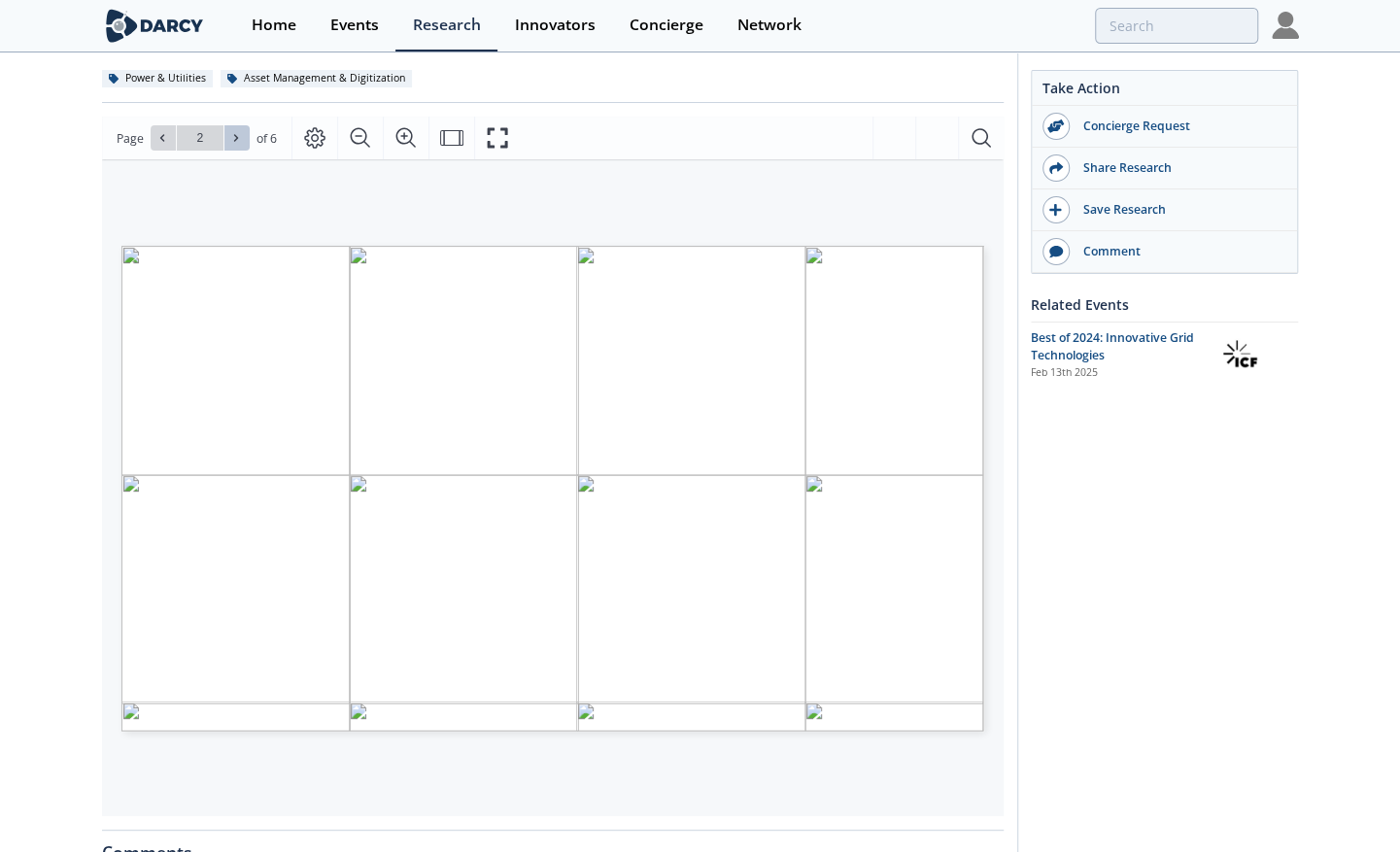 click at bounding box center [237, 138] 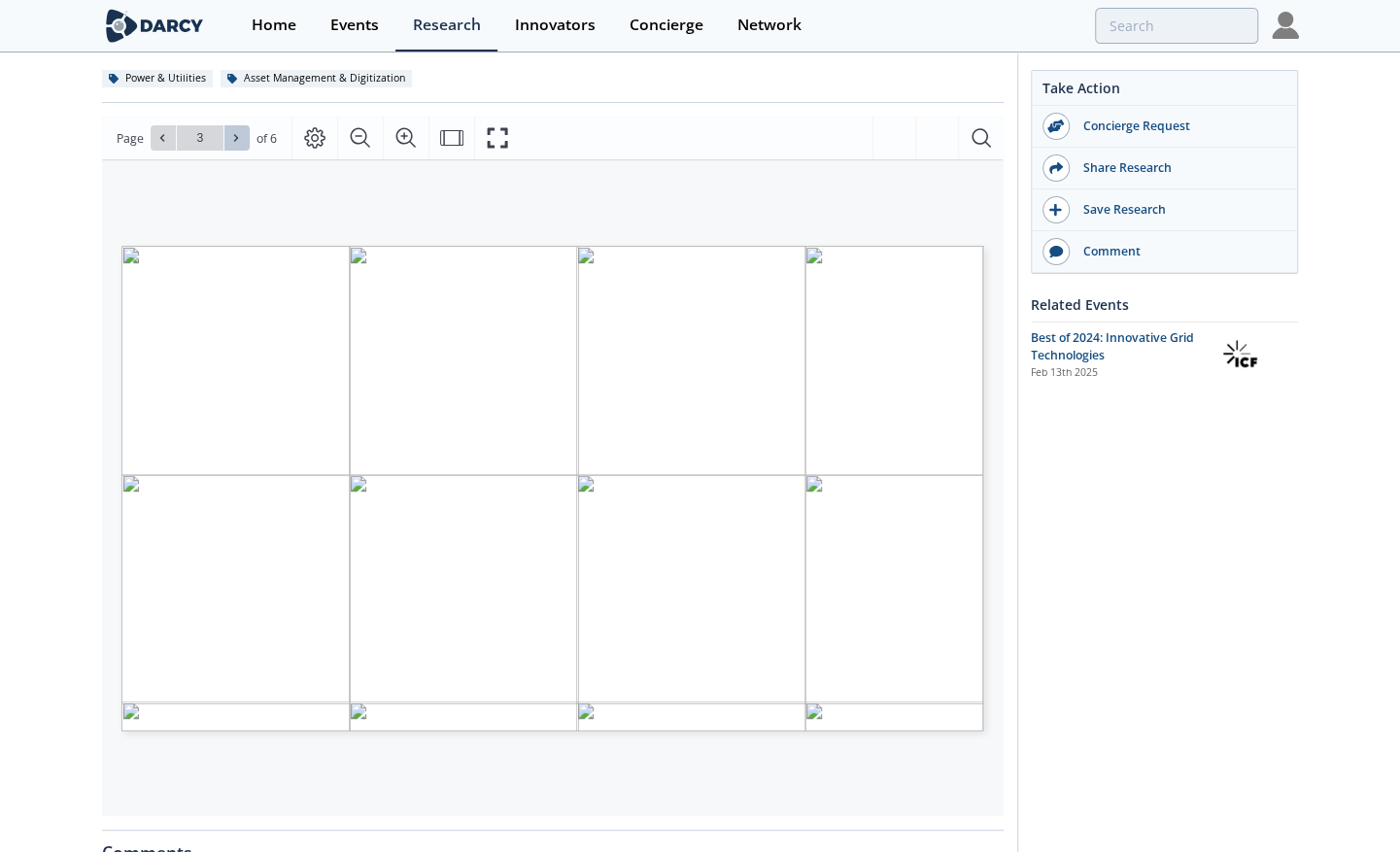 click at bounding box center (237, 138) 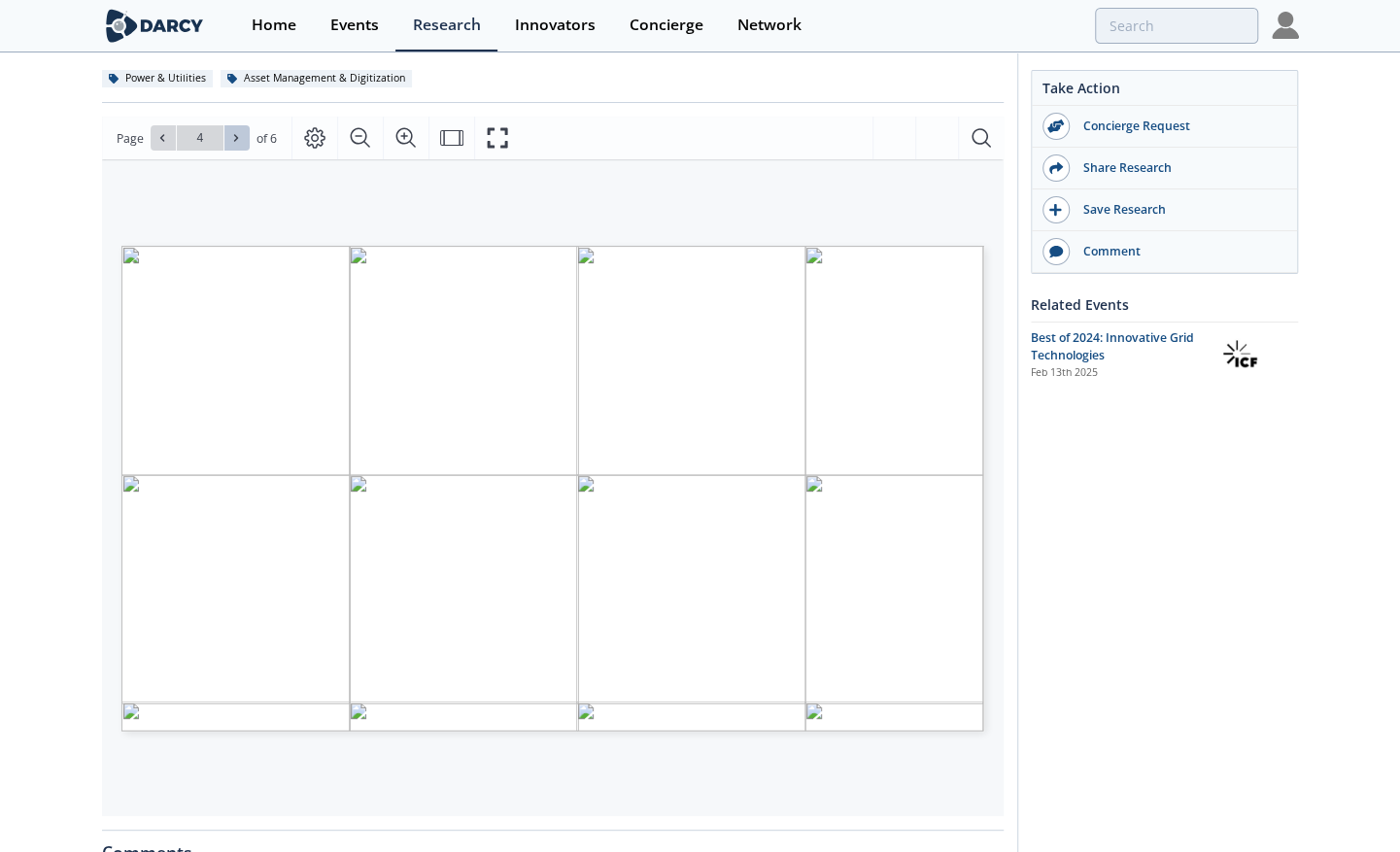 click at bounding box center (237, 138) 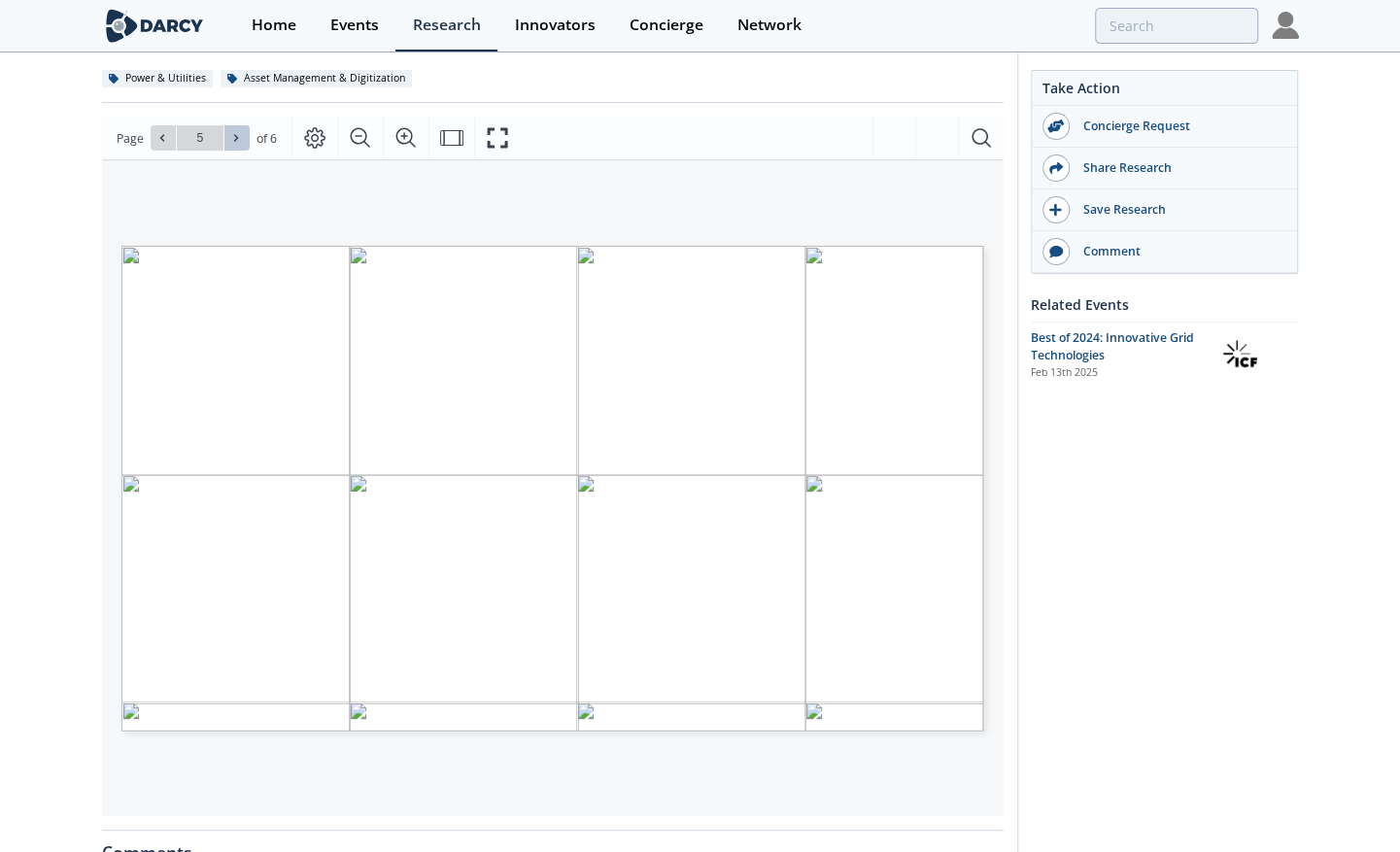 click at bounding box center (237, 138) 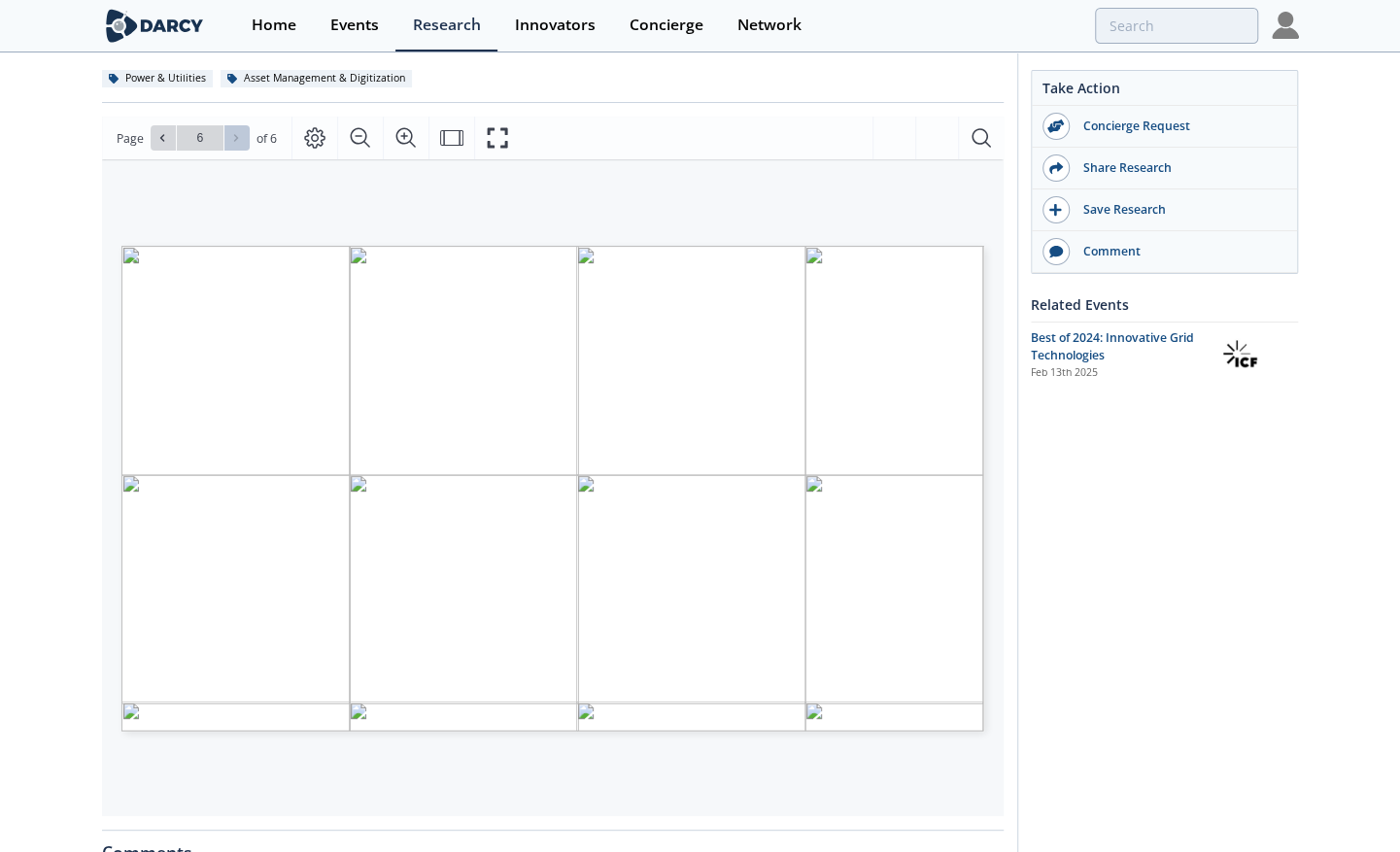 click on "Go to Page 6" at bounding box center (200, 138) 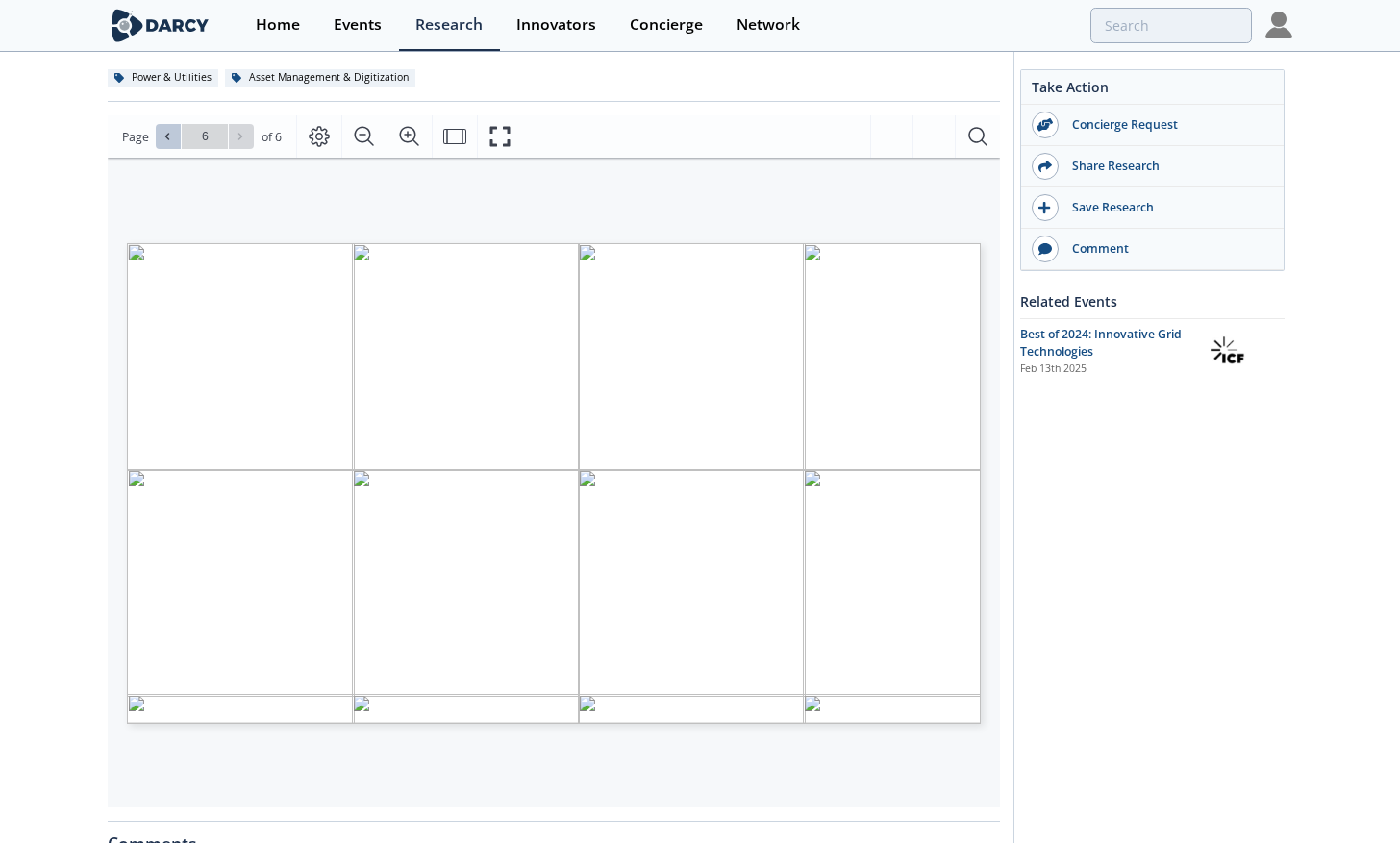 click at bounding box center [168, 136] 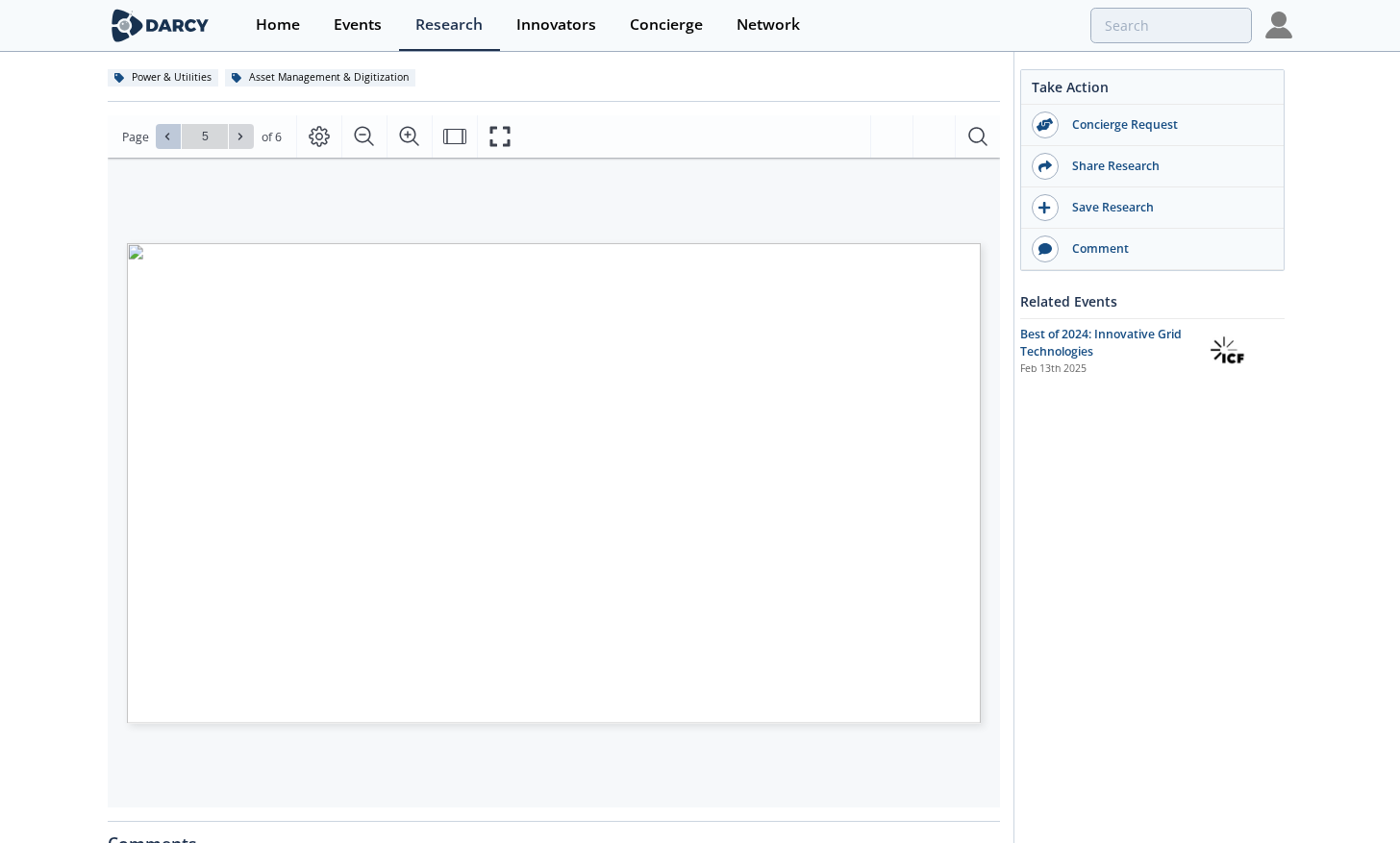 click at bounding box center [168, 136] 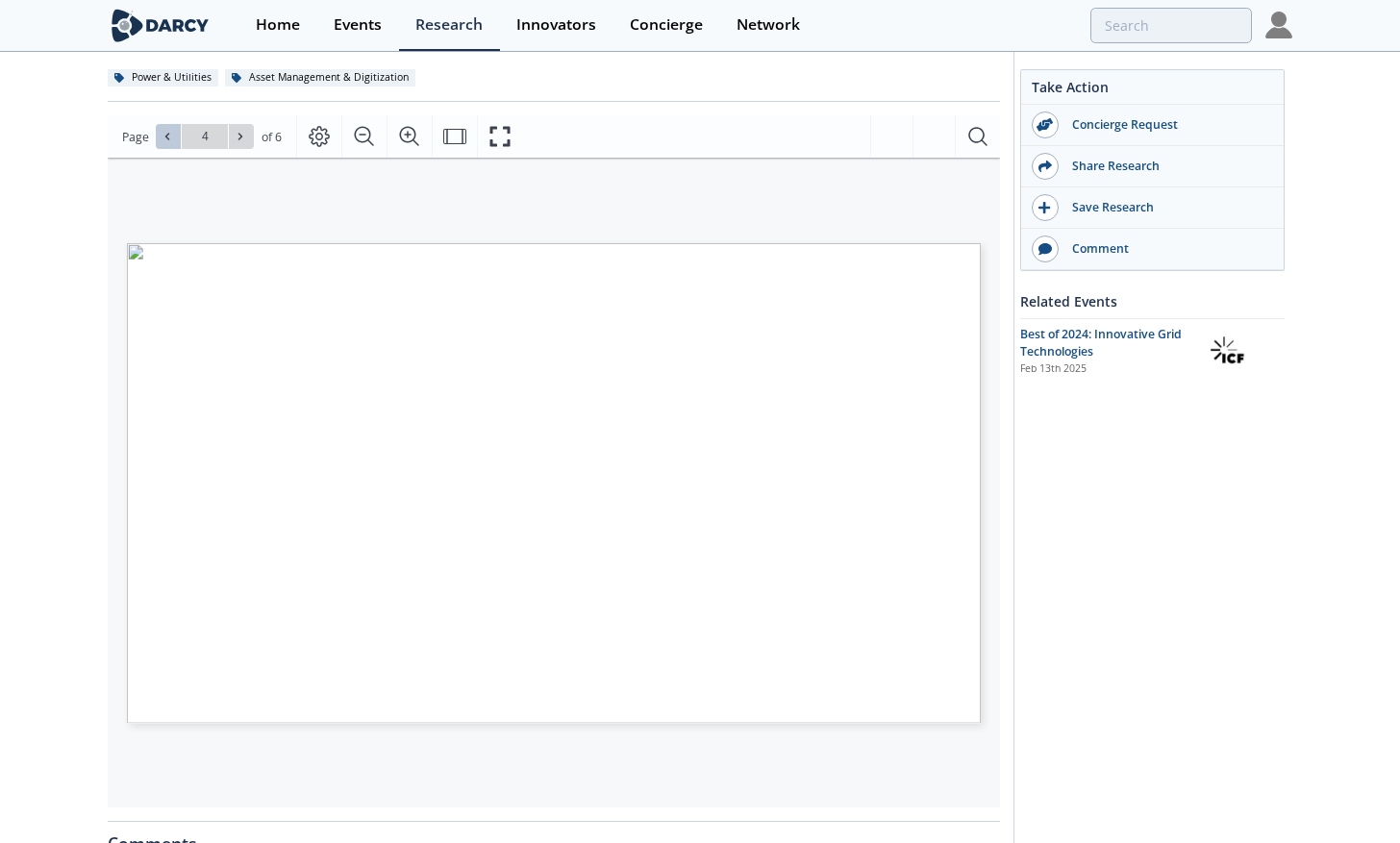 click at bounding box center (168, 136) 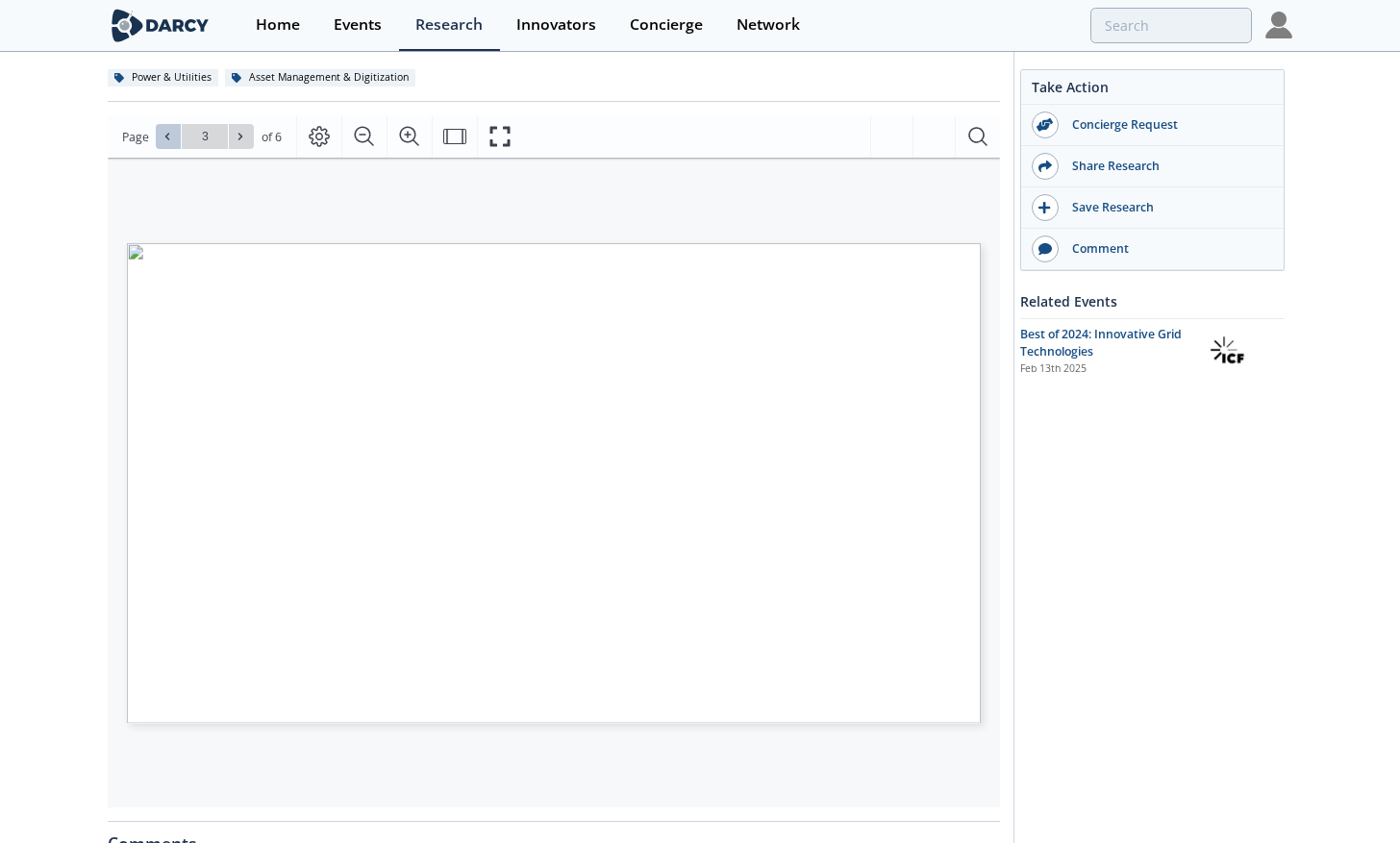 click at bounding box center (168, 136) 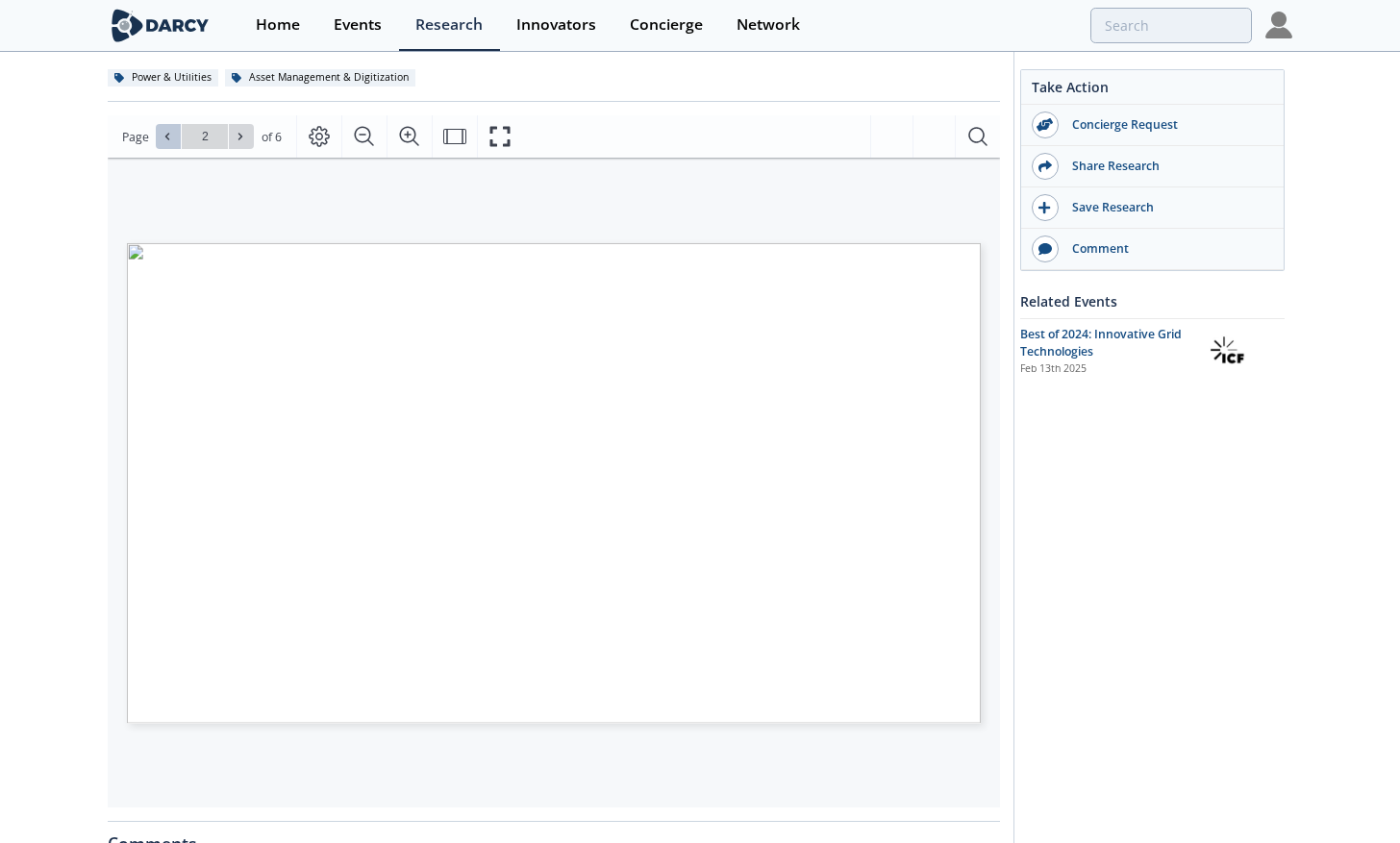 click at bounding box center [168, 136] 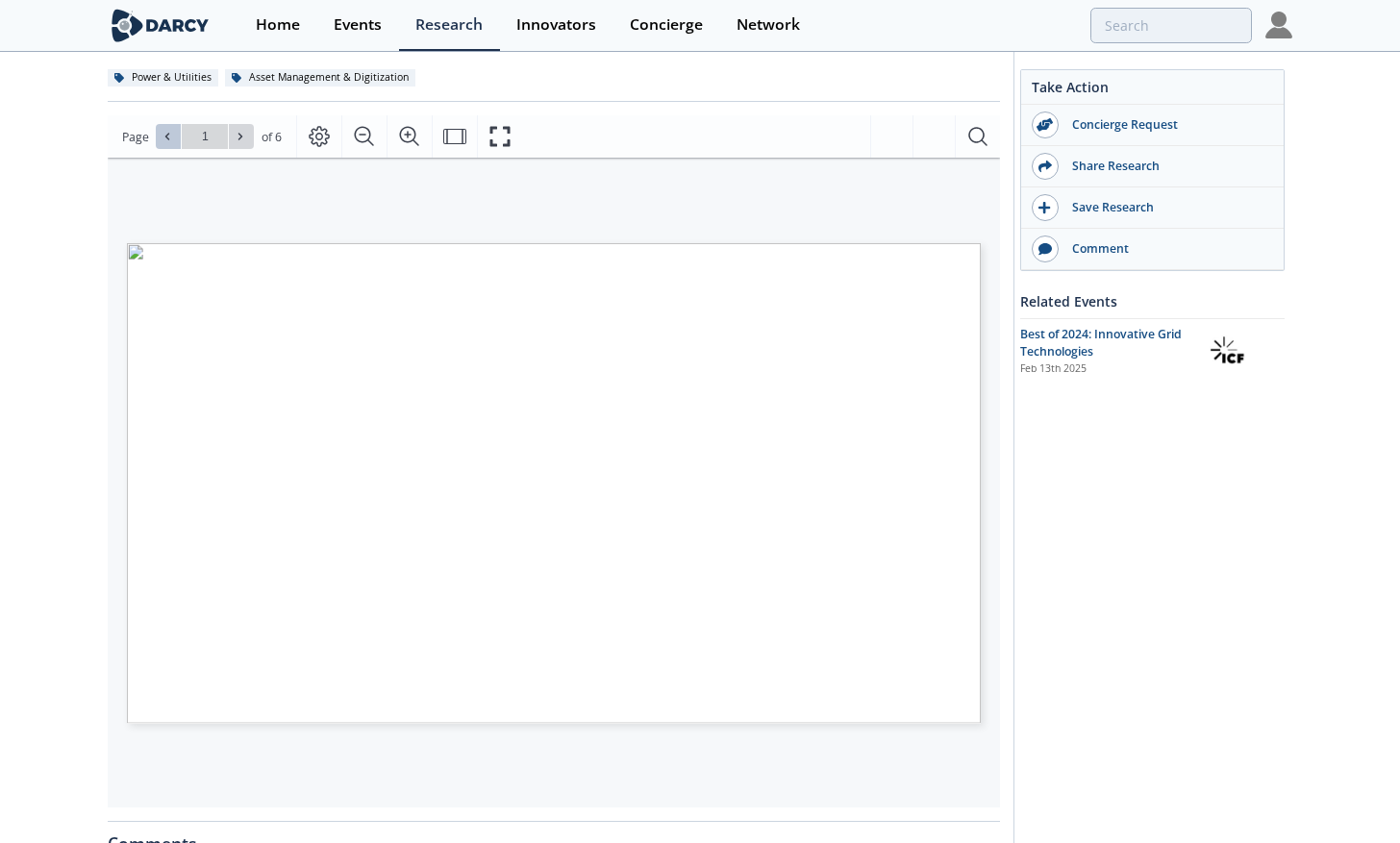 click on "Go to Page 1" at bounding box center [205, 136] 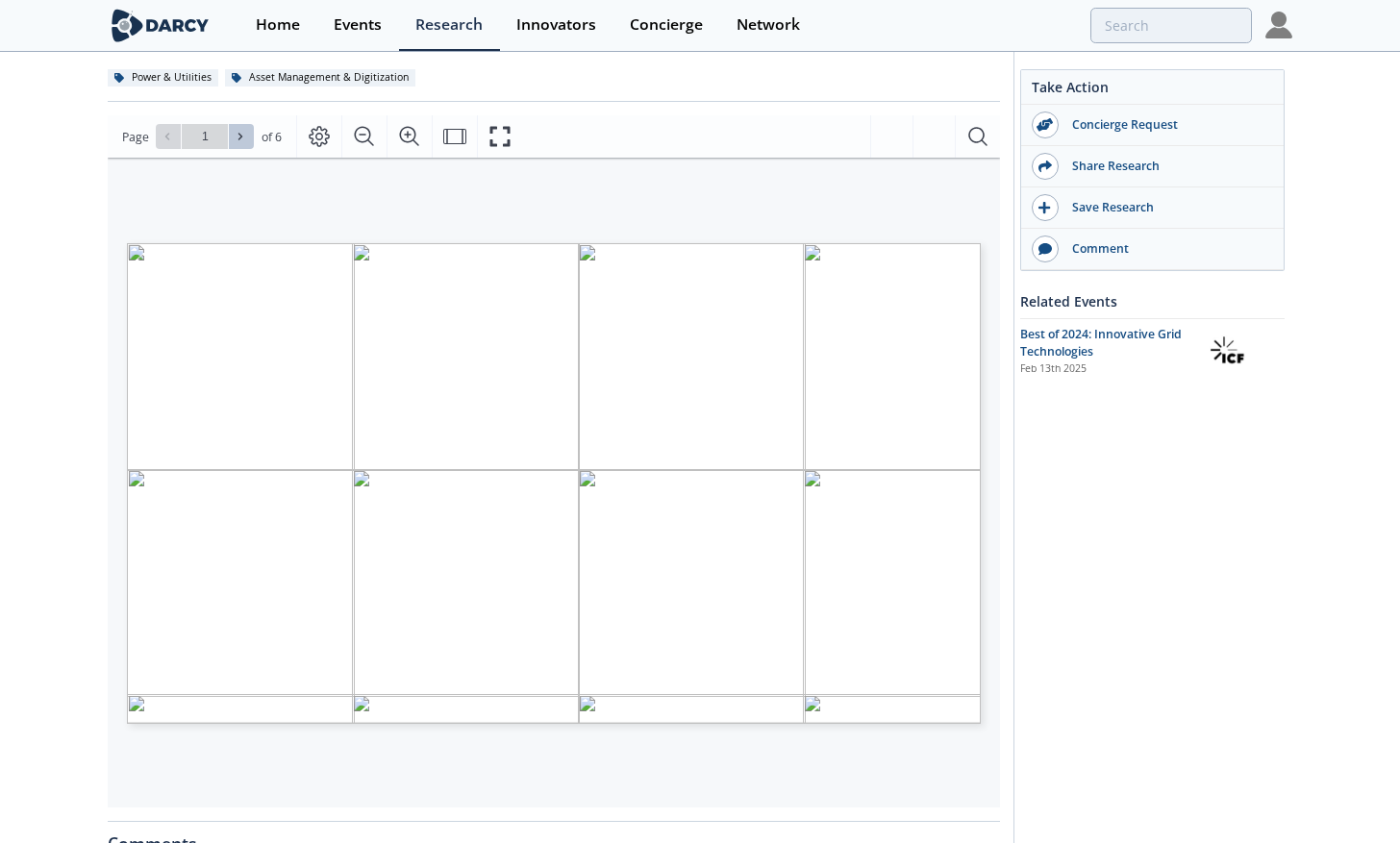 click 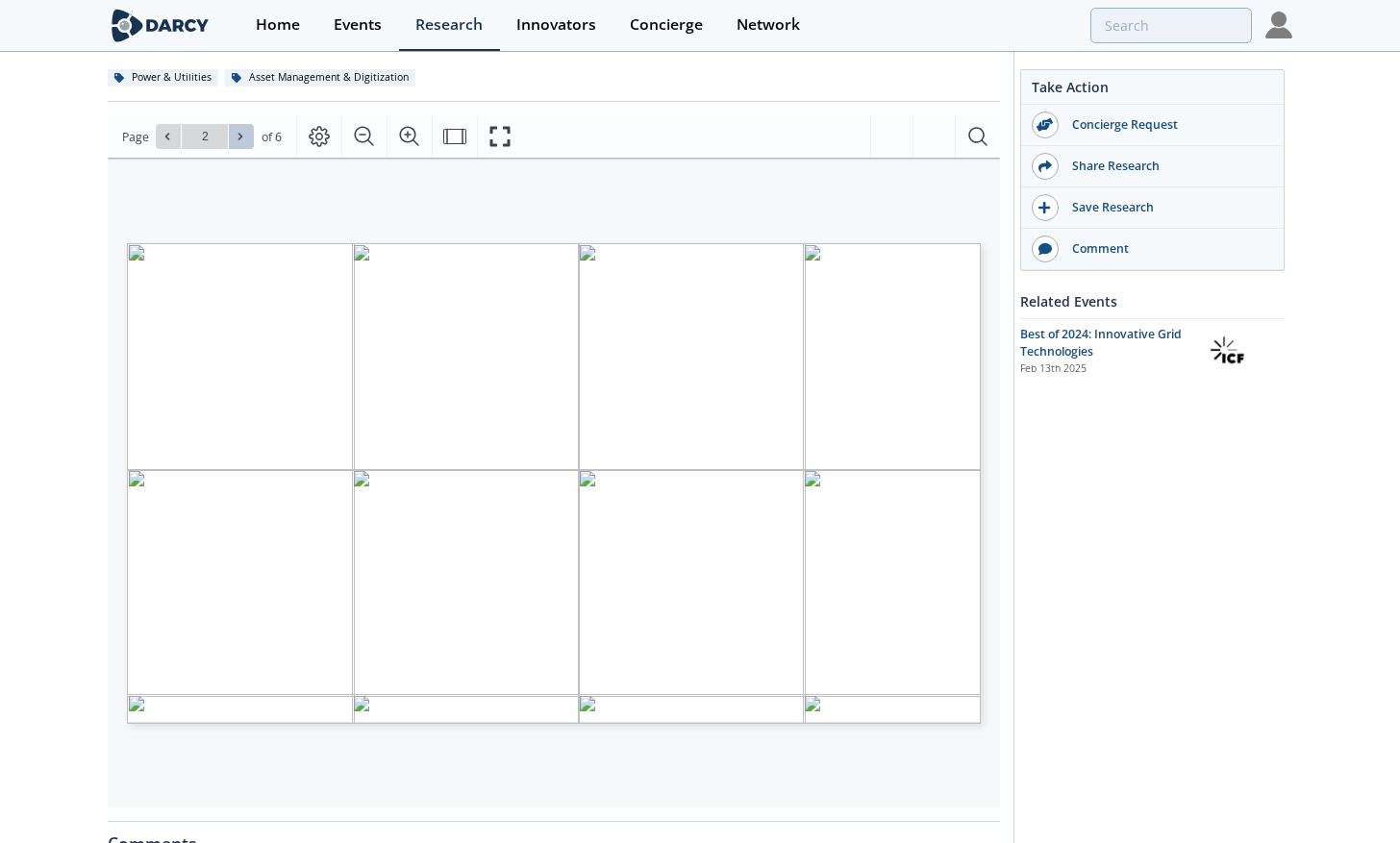 click 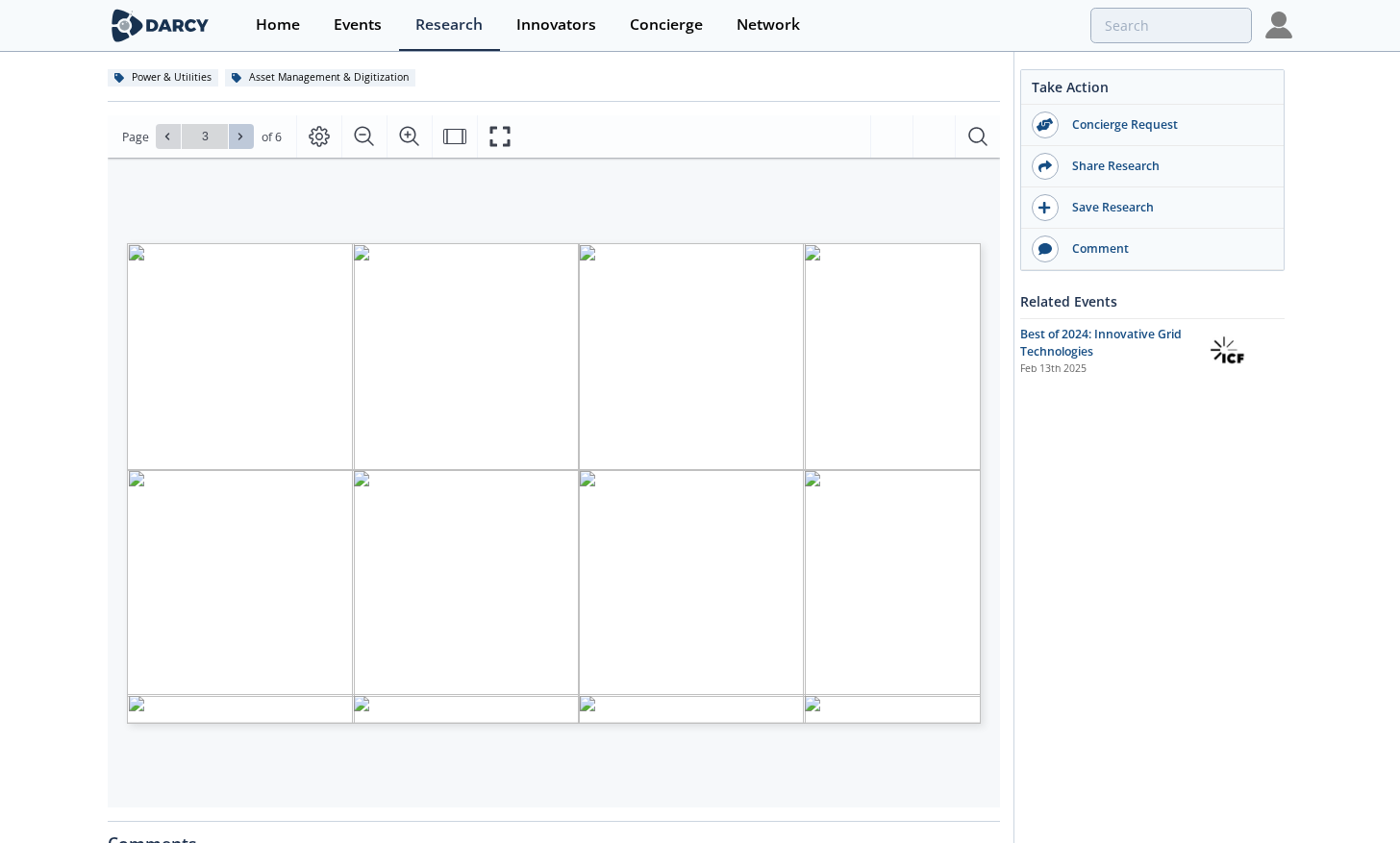 click 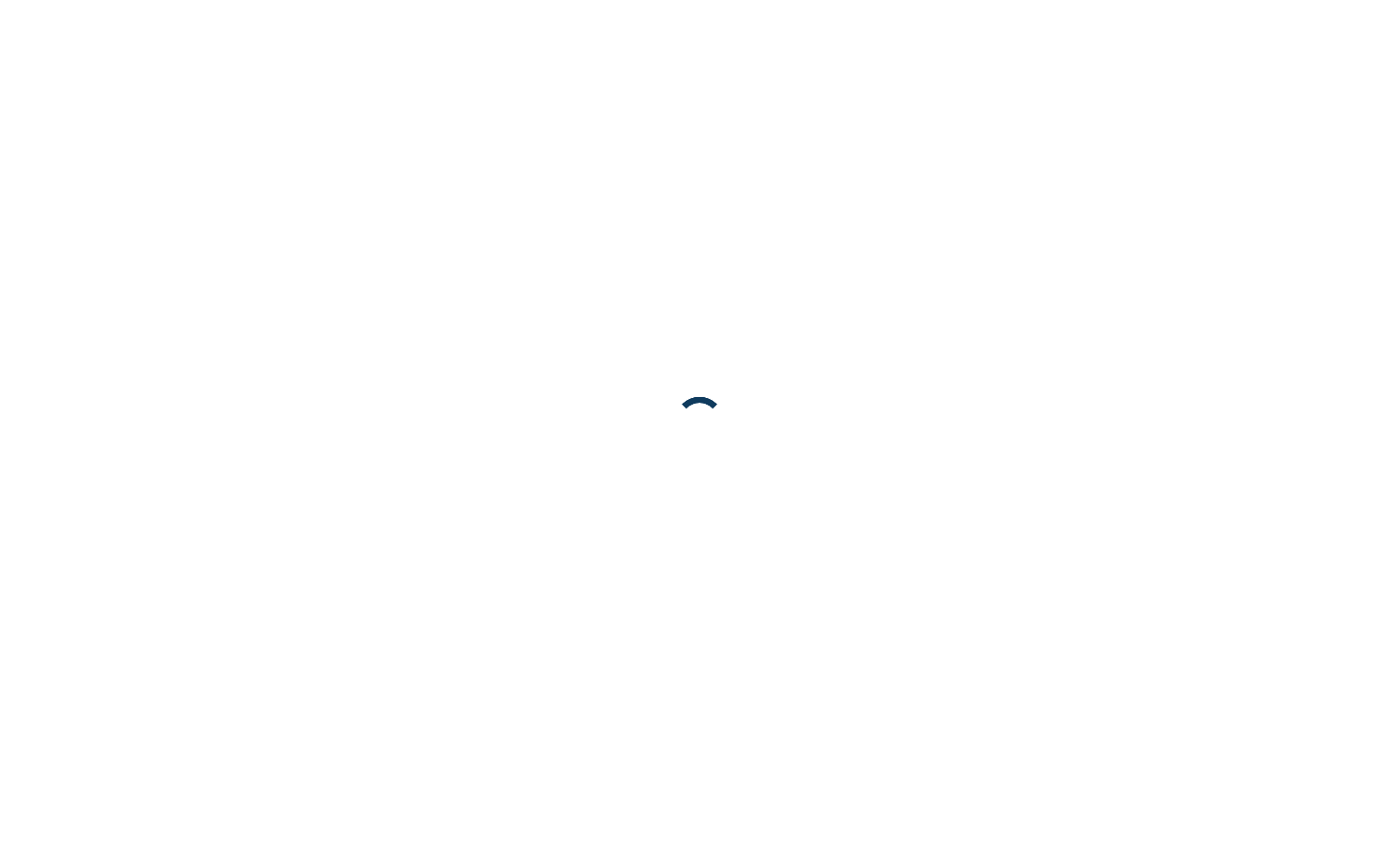 scroll, scrollTop: 0, scrollLeft: 0, axis: both 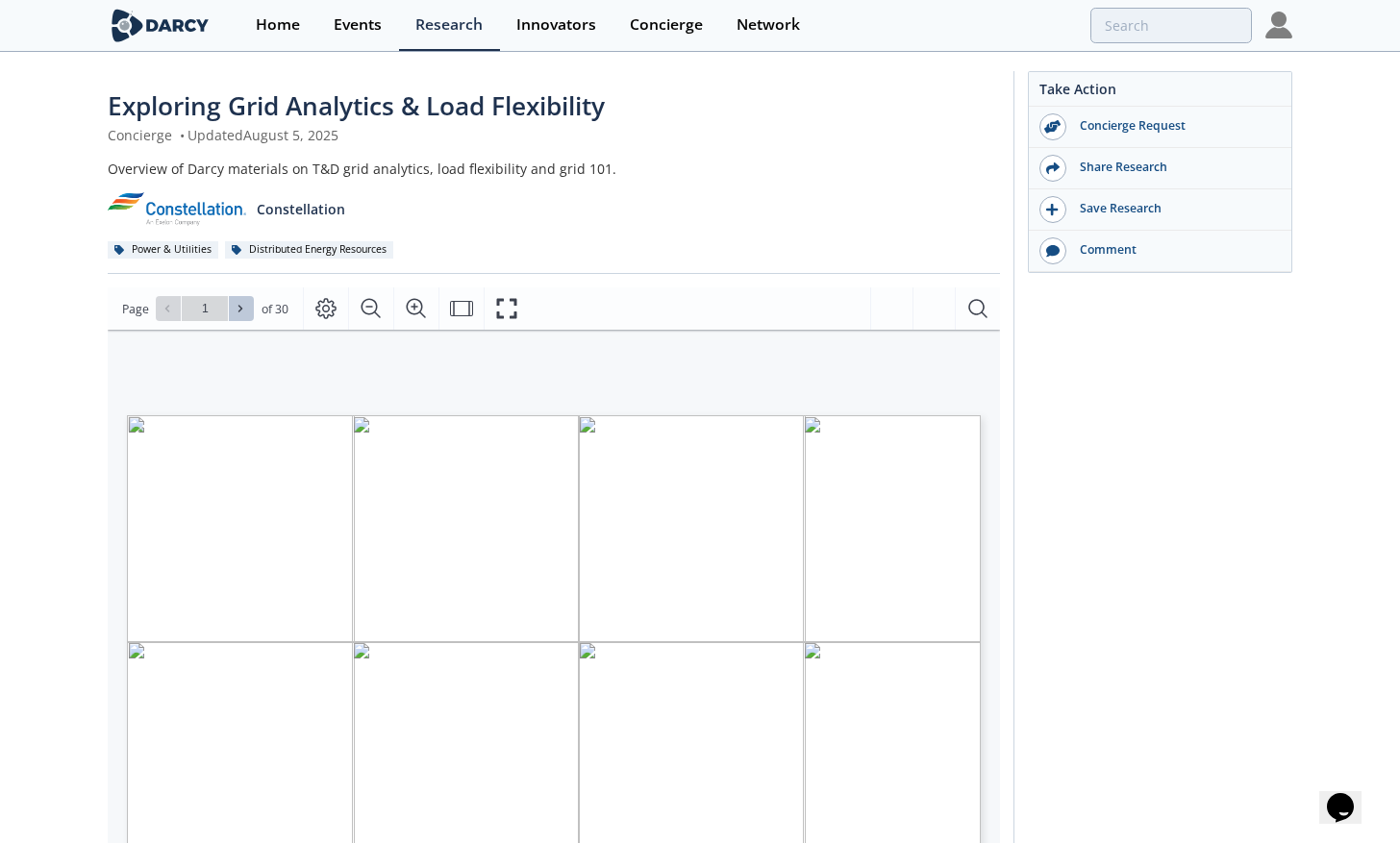 click 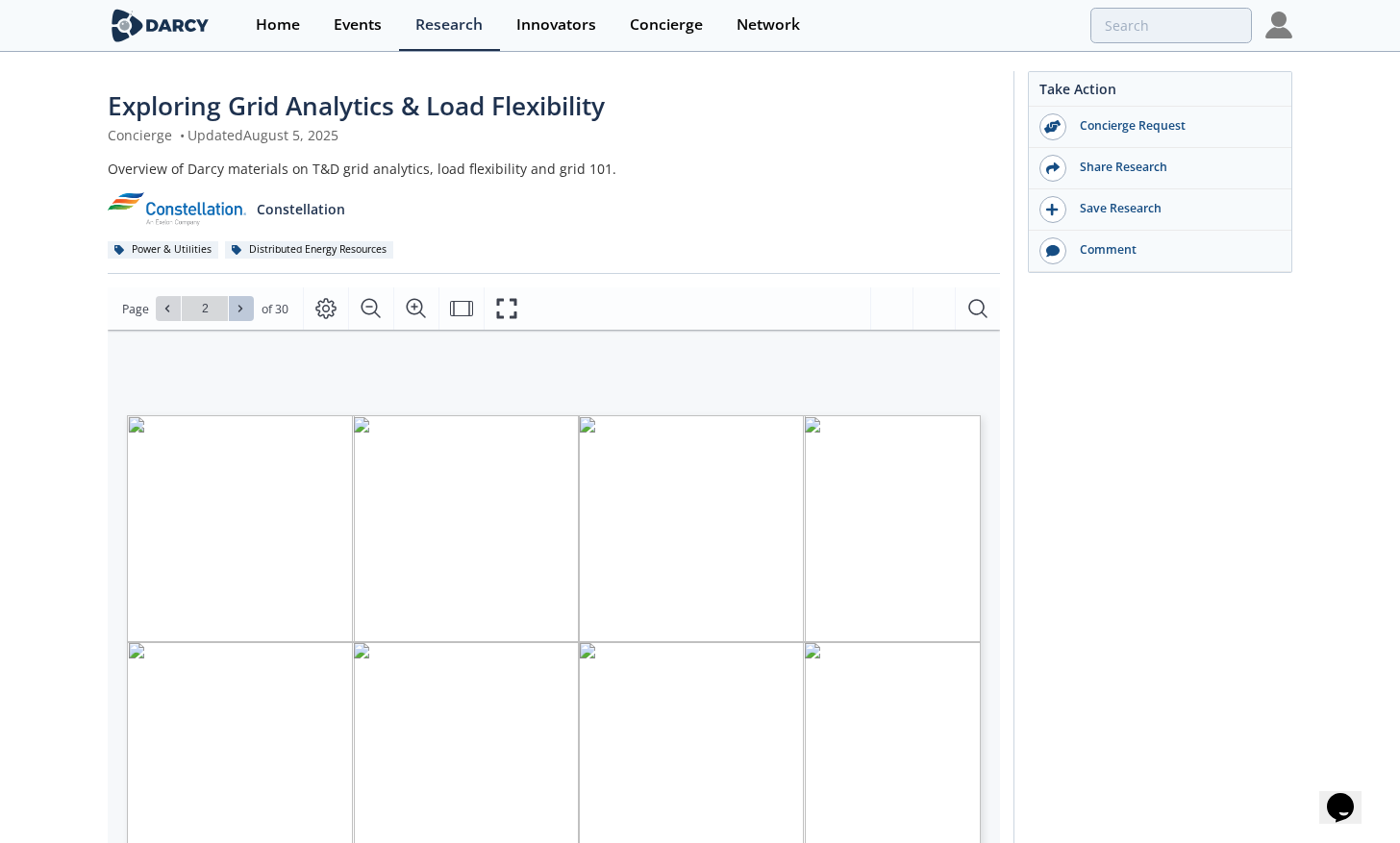 click 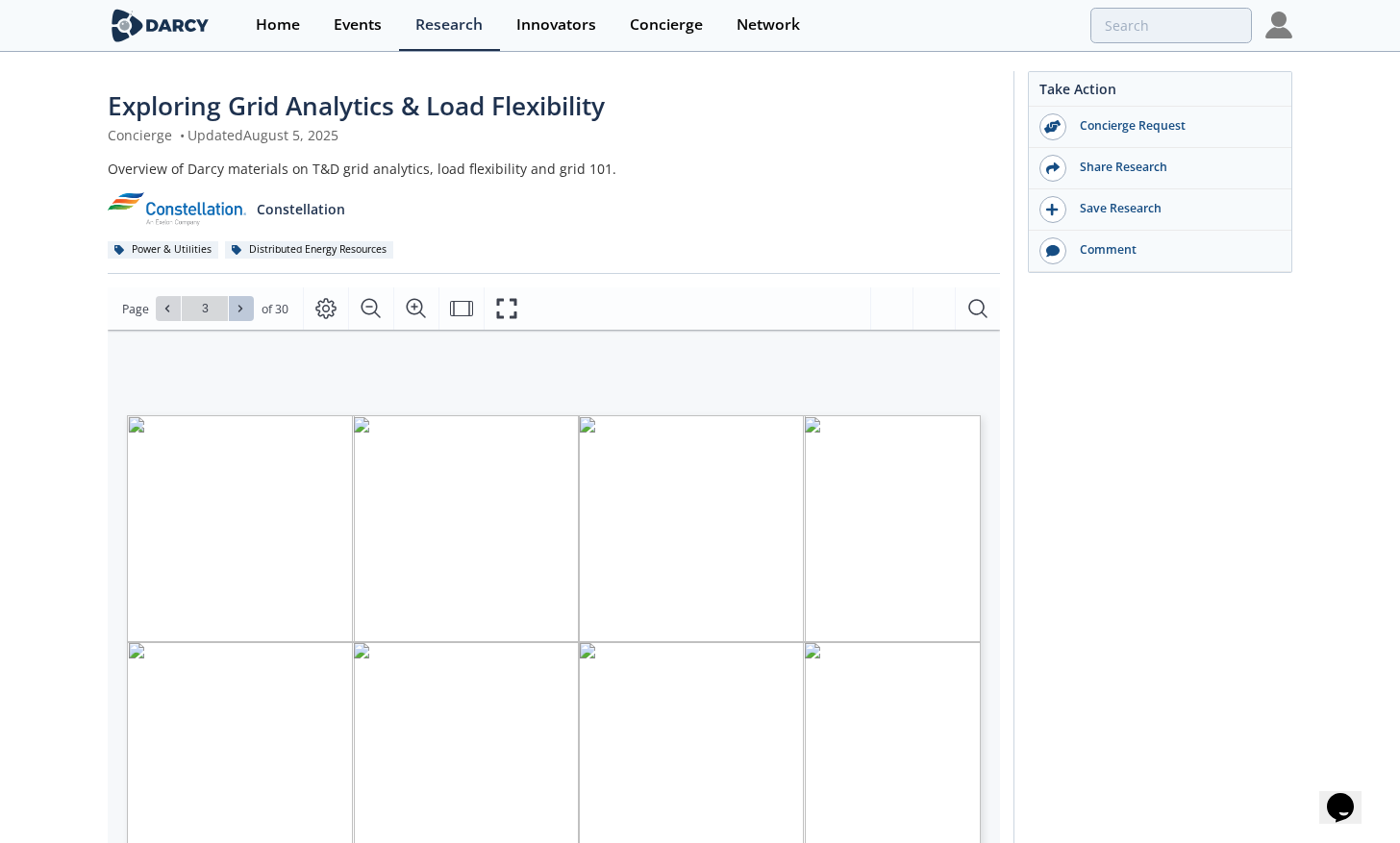 click 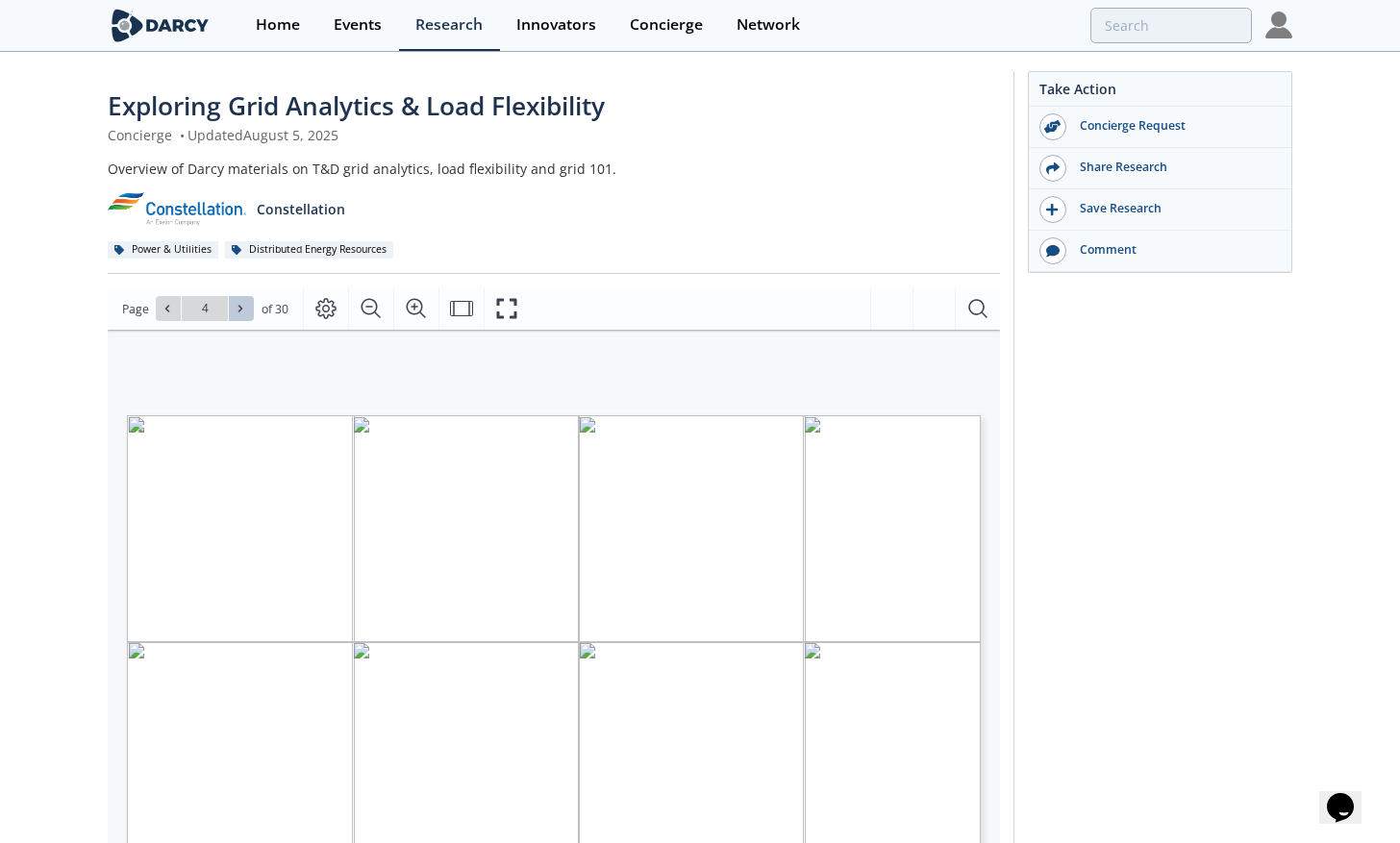 click 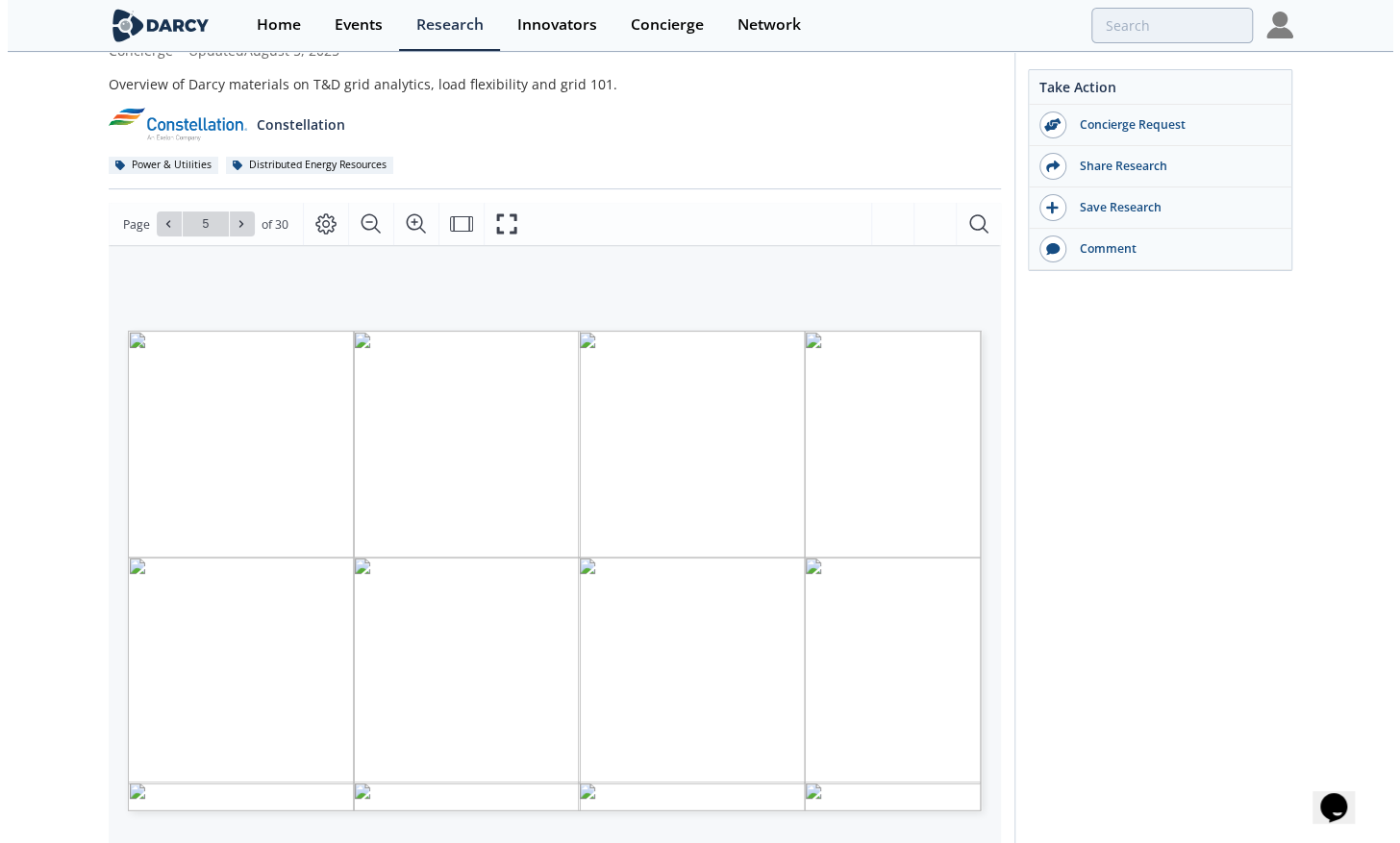 scroll, scrollTop: 192, scrollLeft: 0, axis: vertical 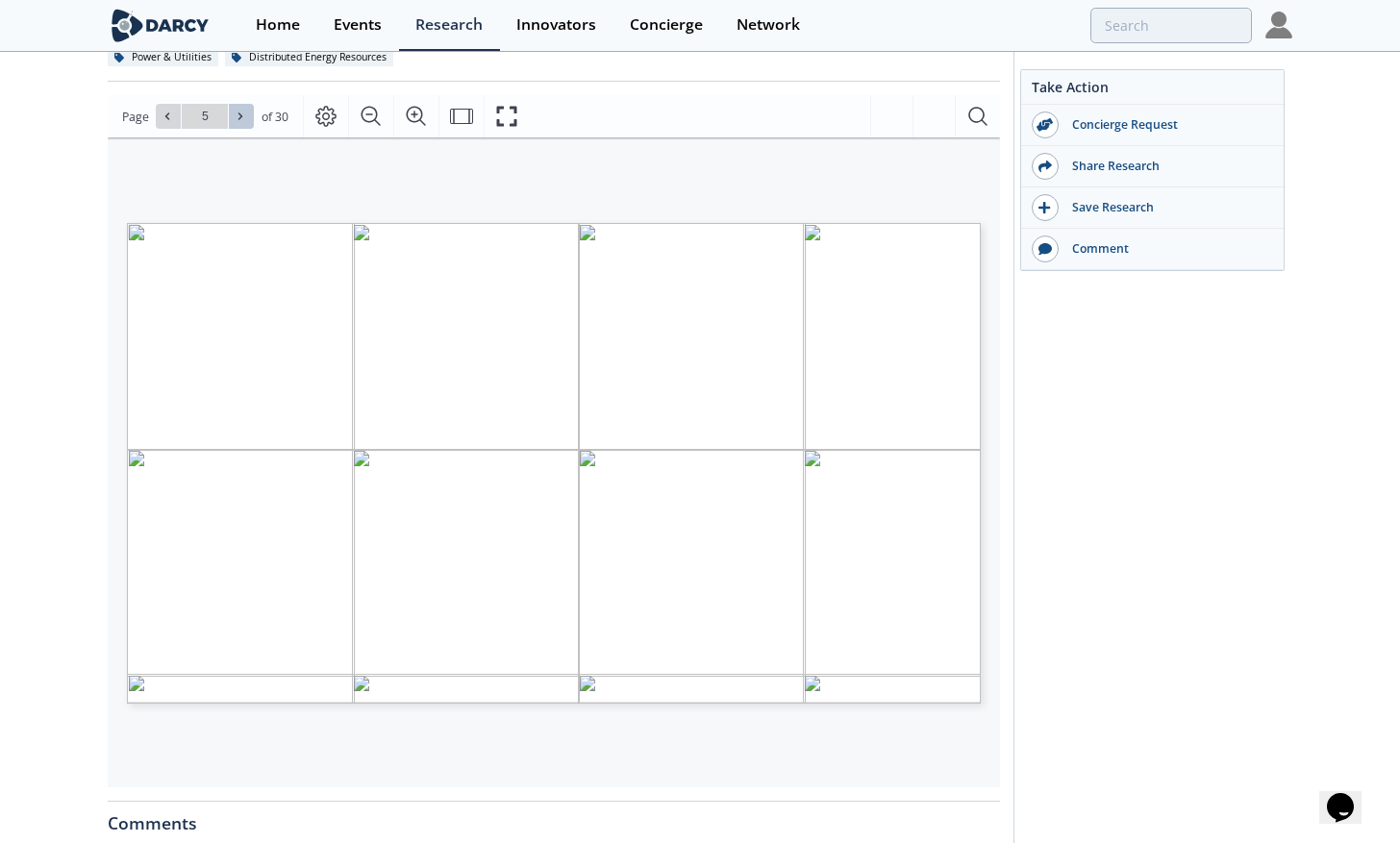 click 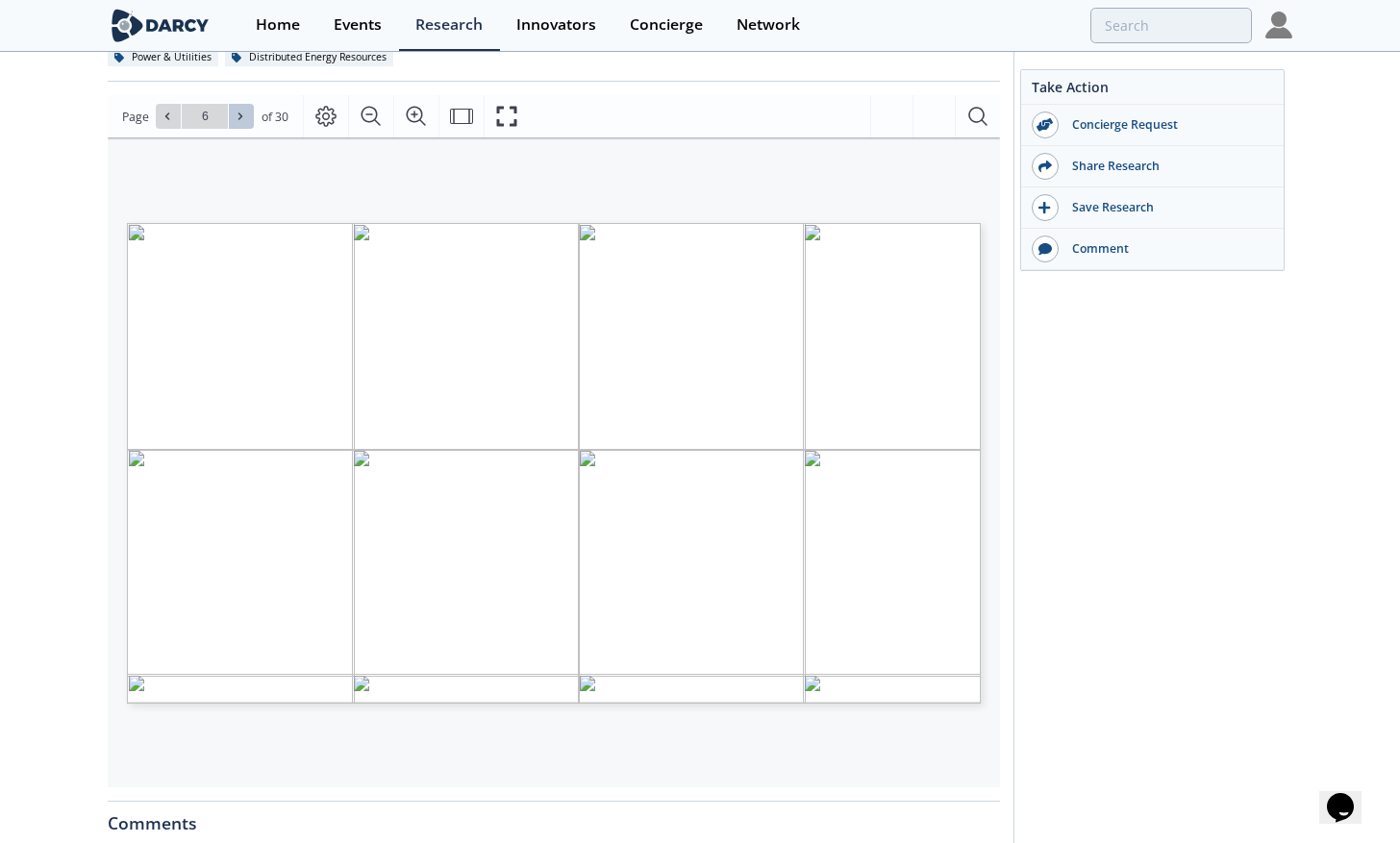 click 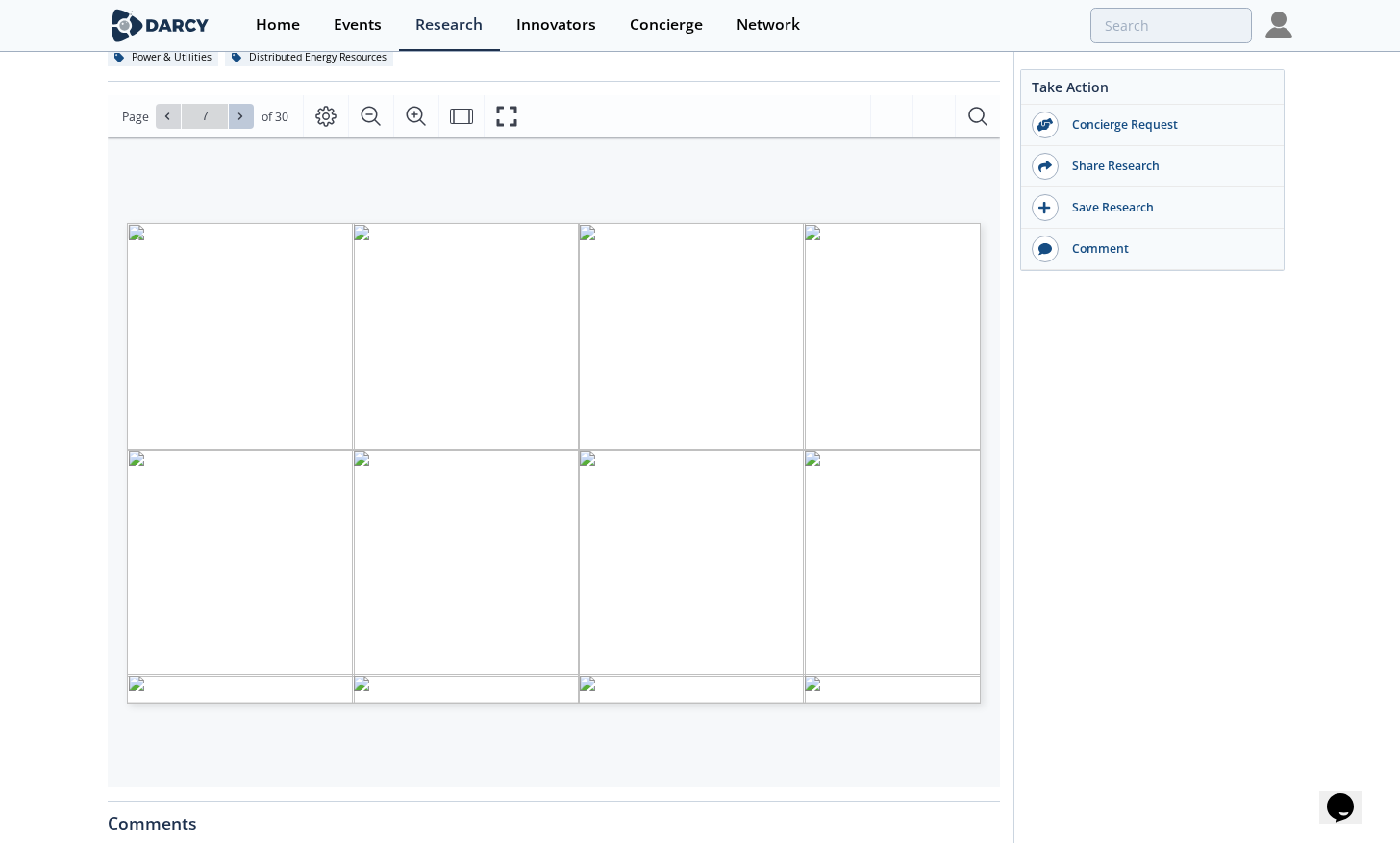 click 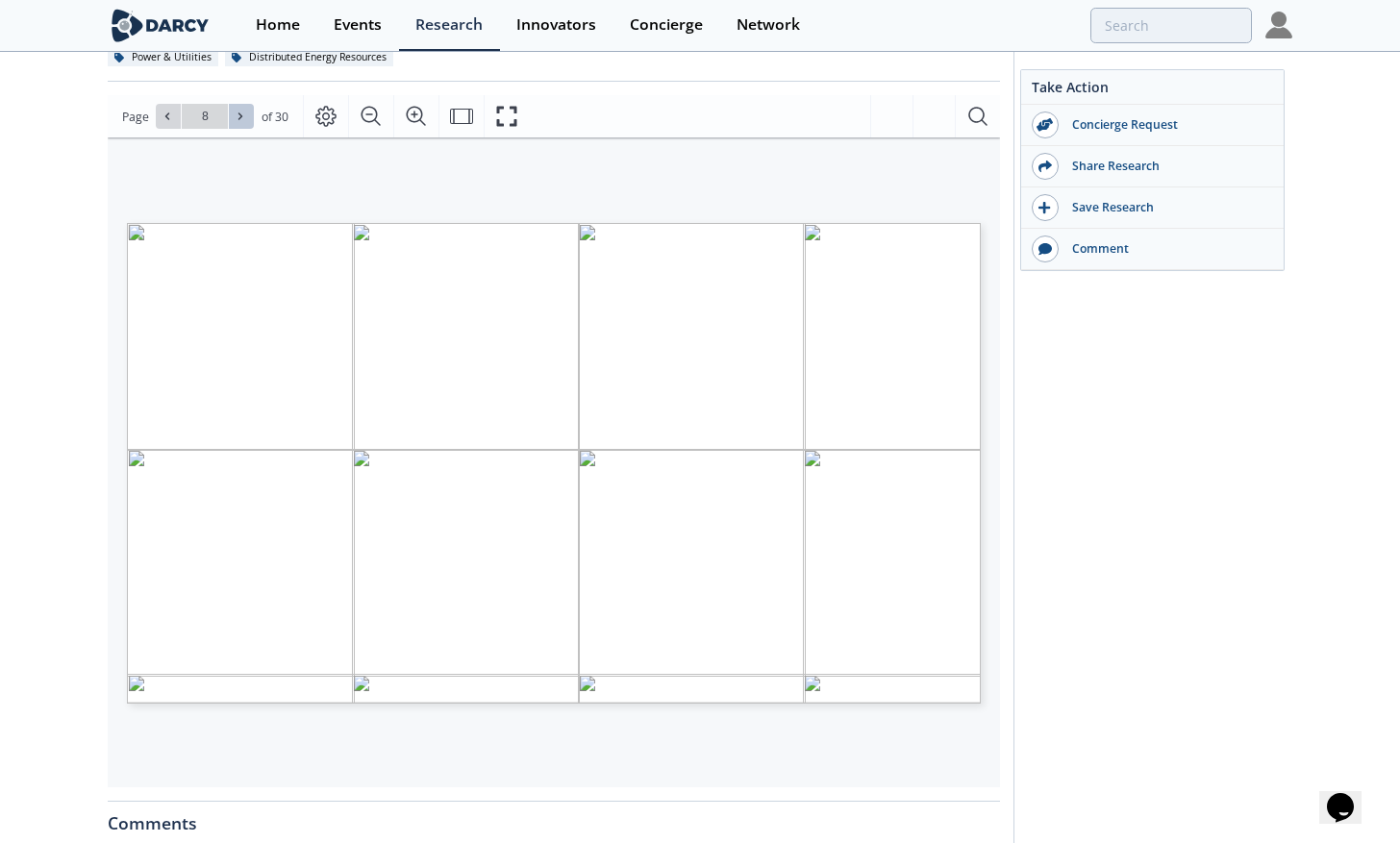 click 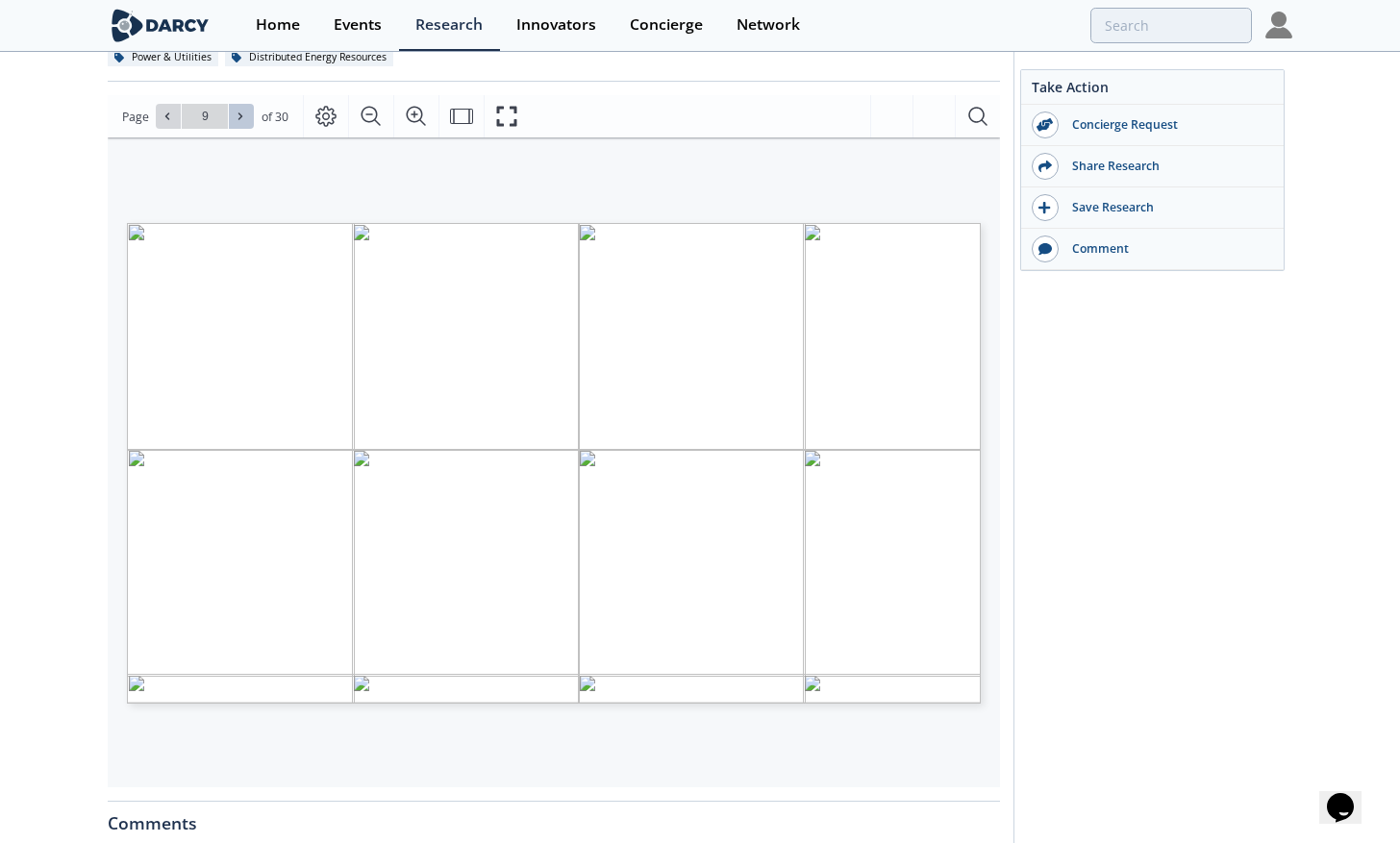 click 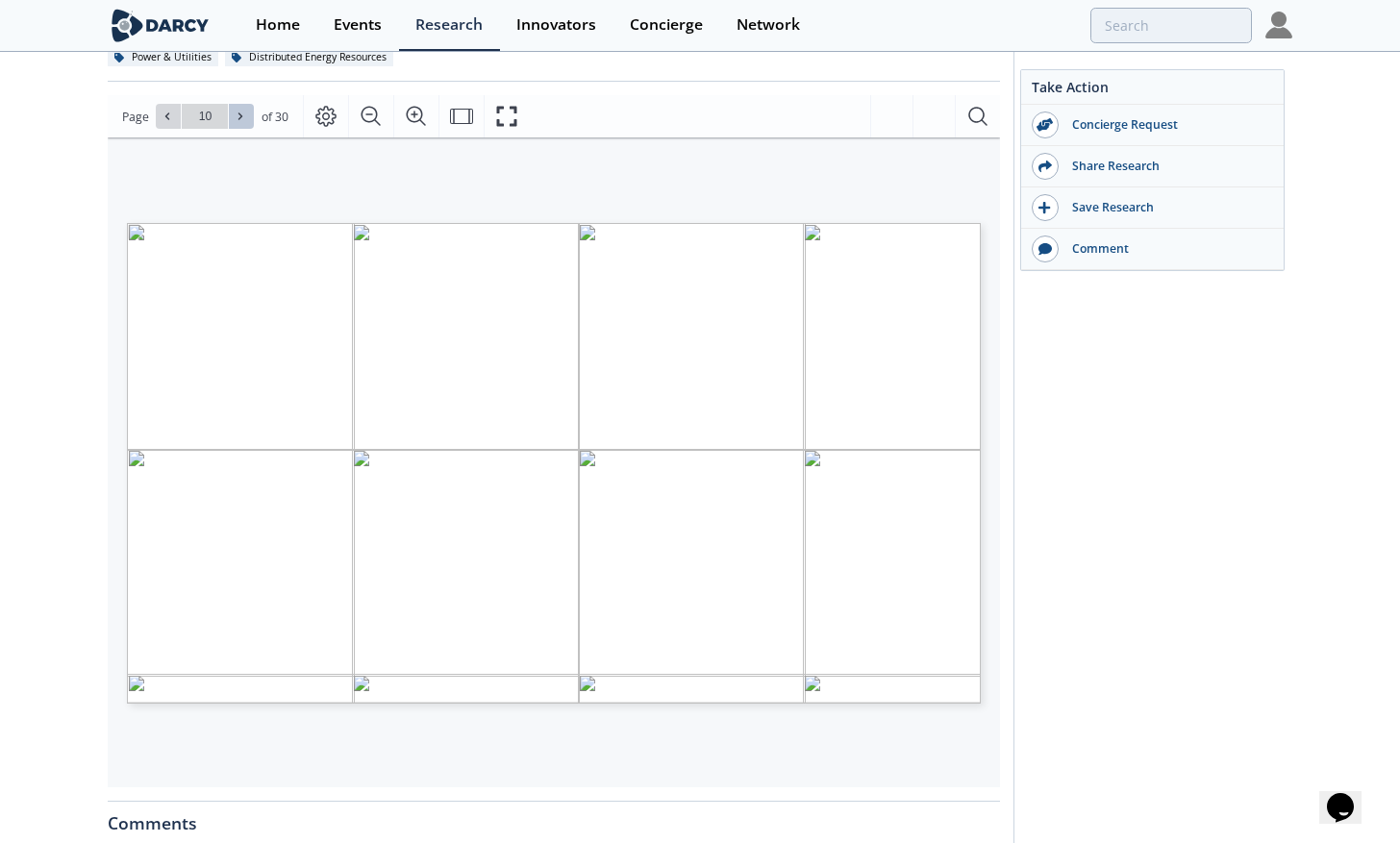 click 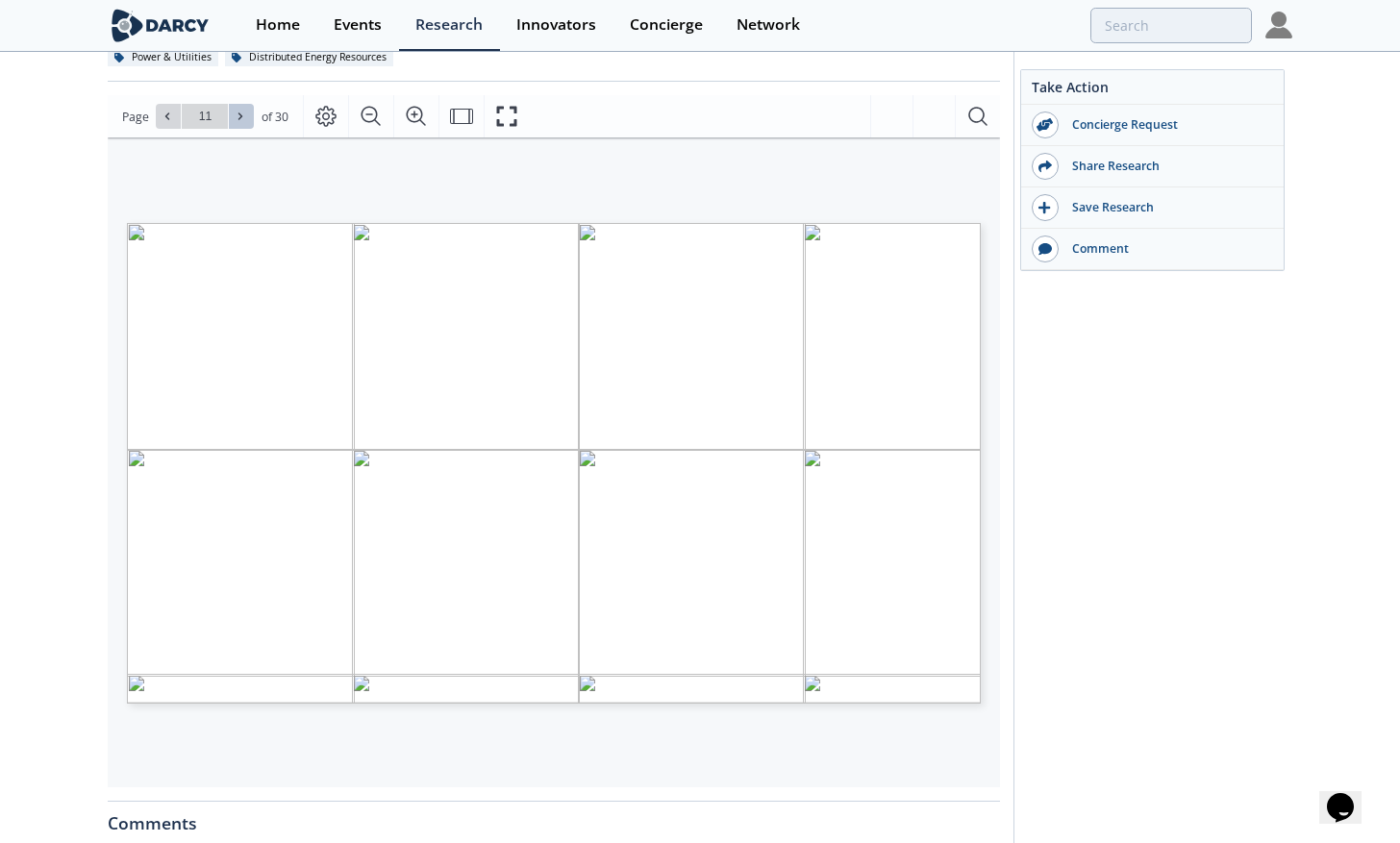 click 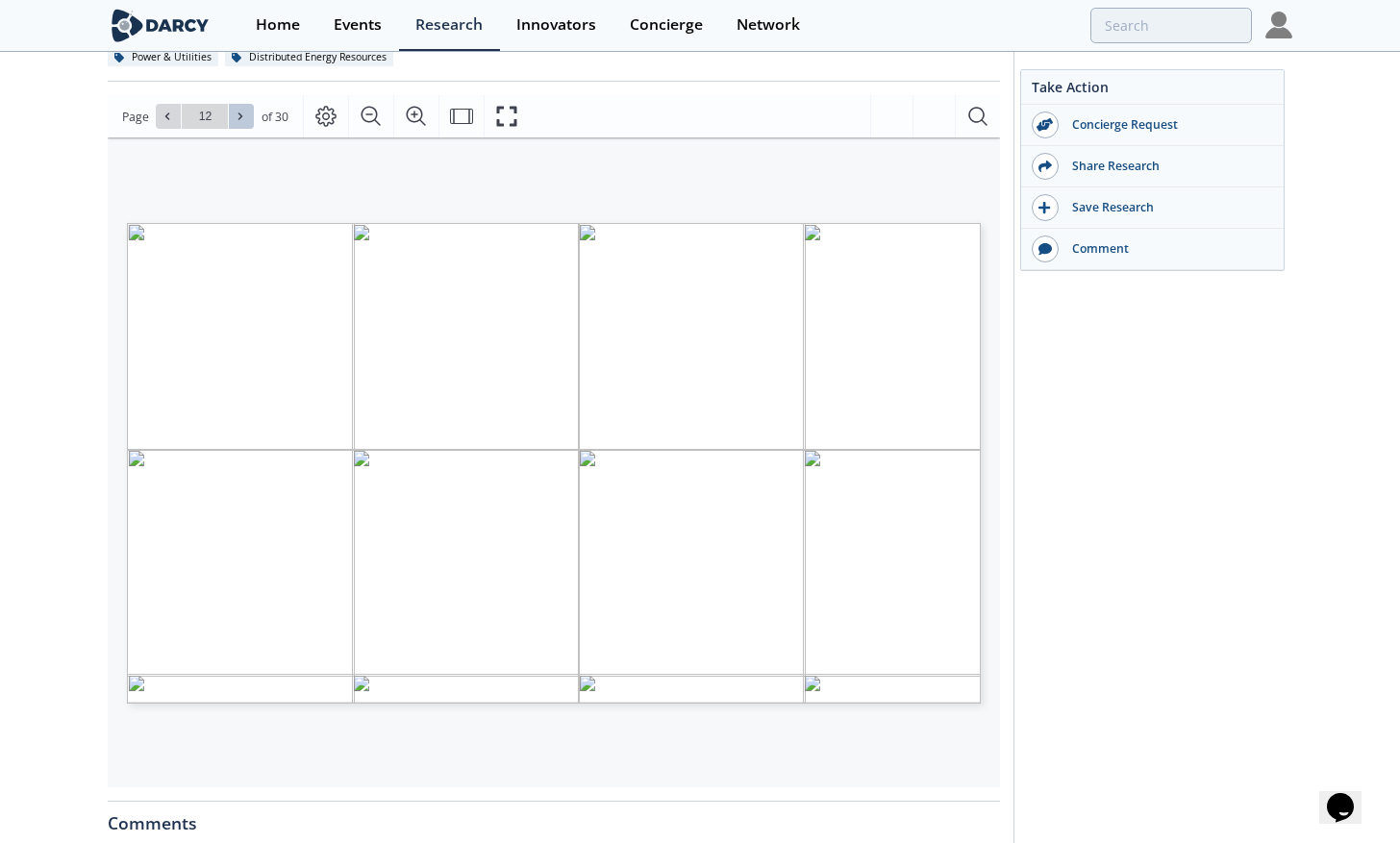 click 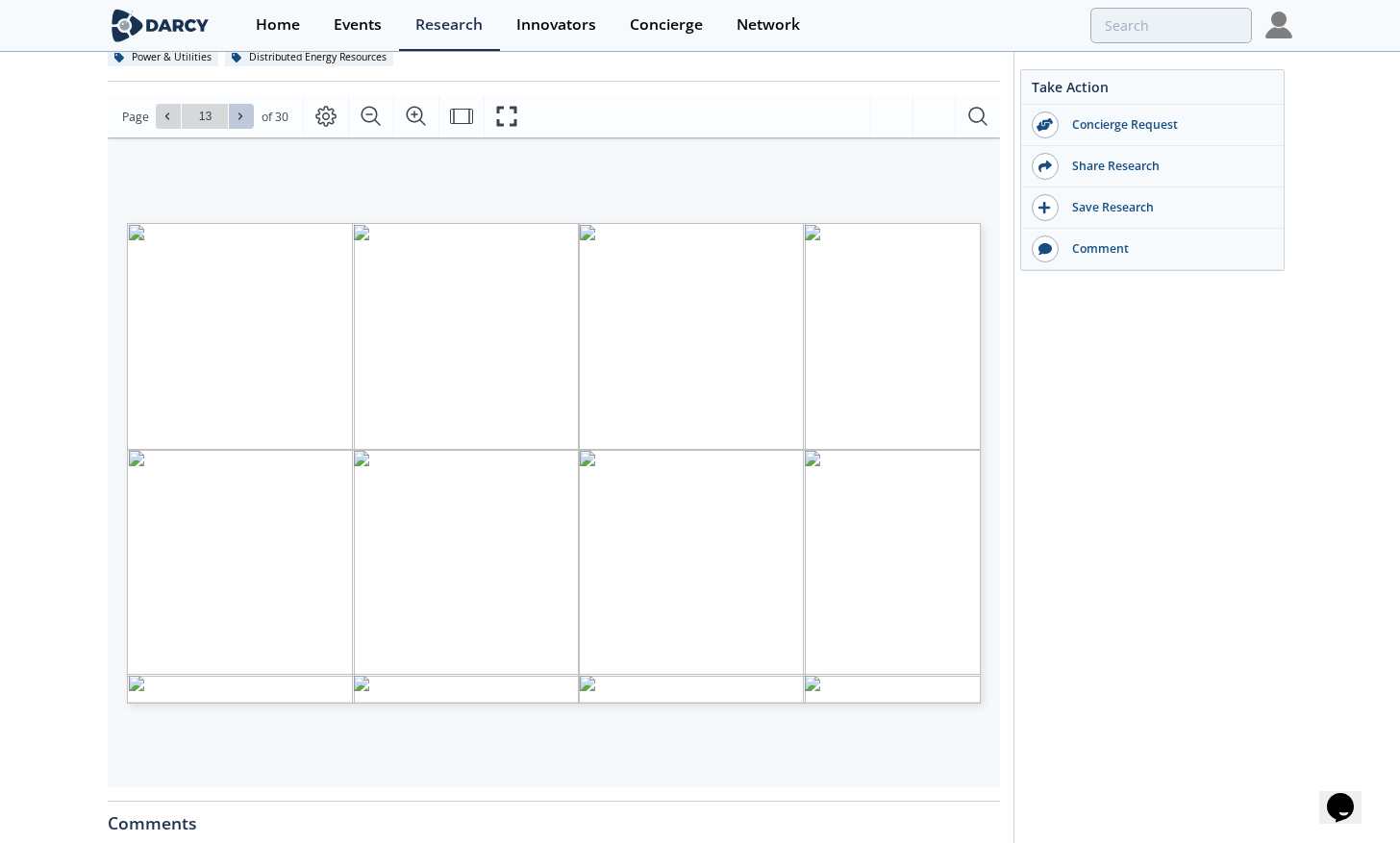 click at bounding box center [241, 116] 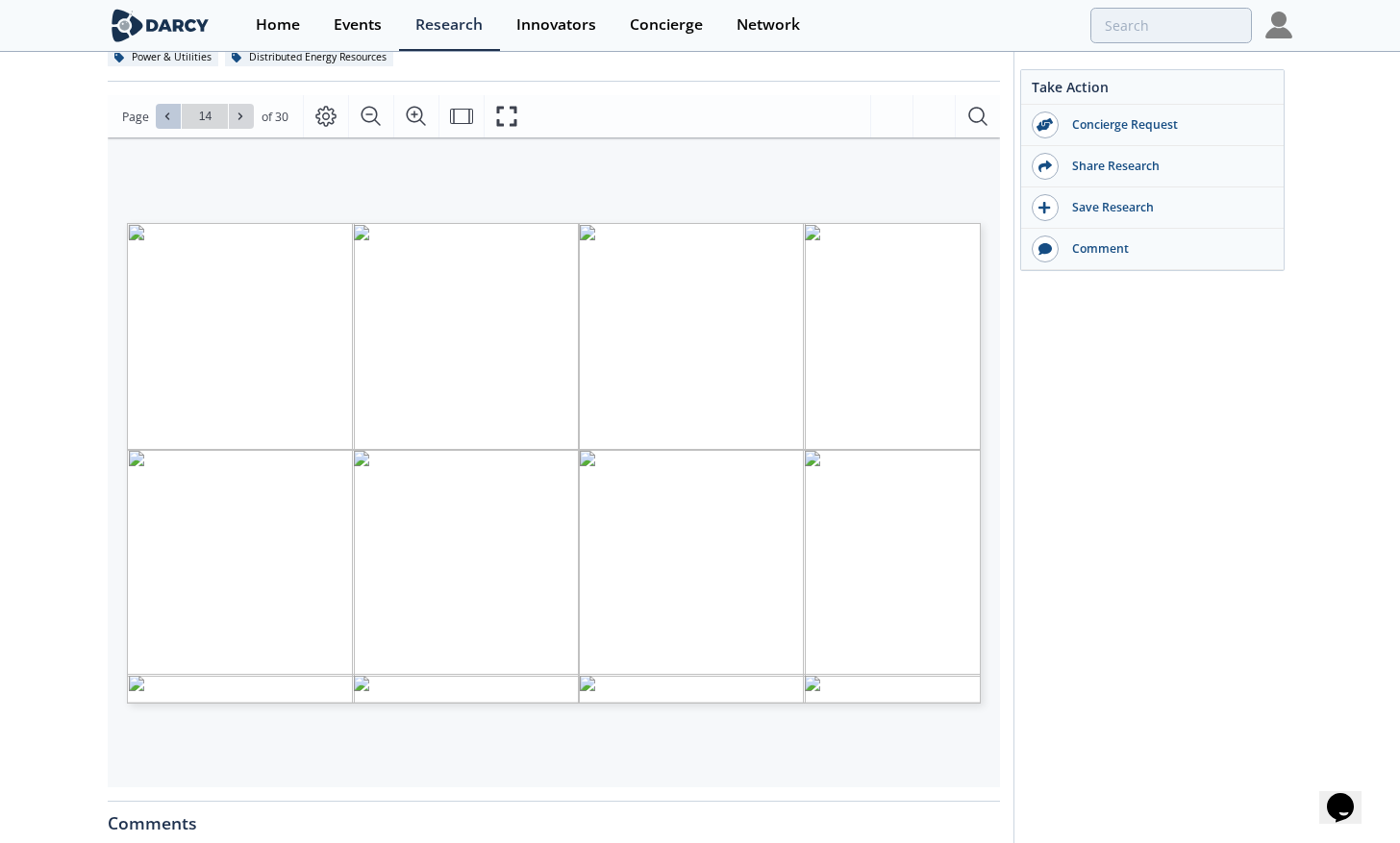 click at bounding box center (168, 116) 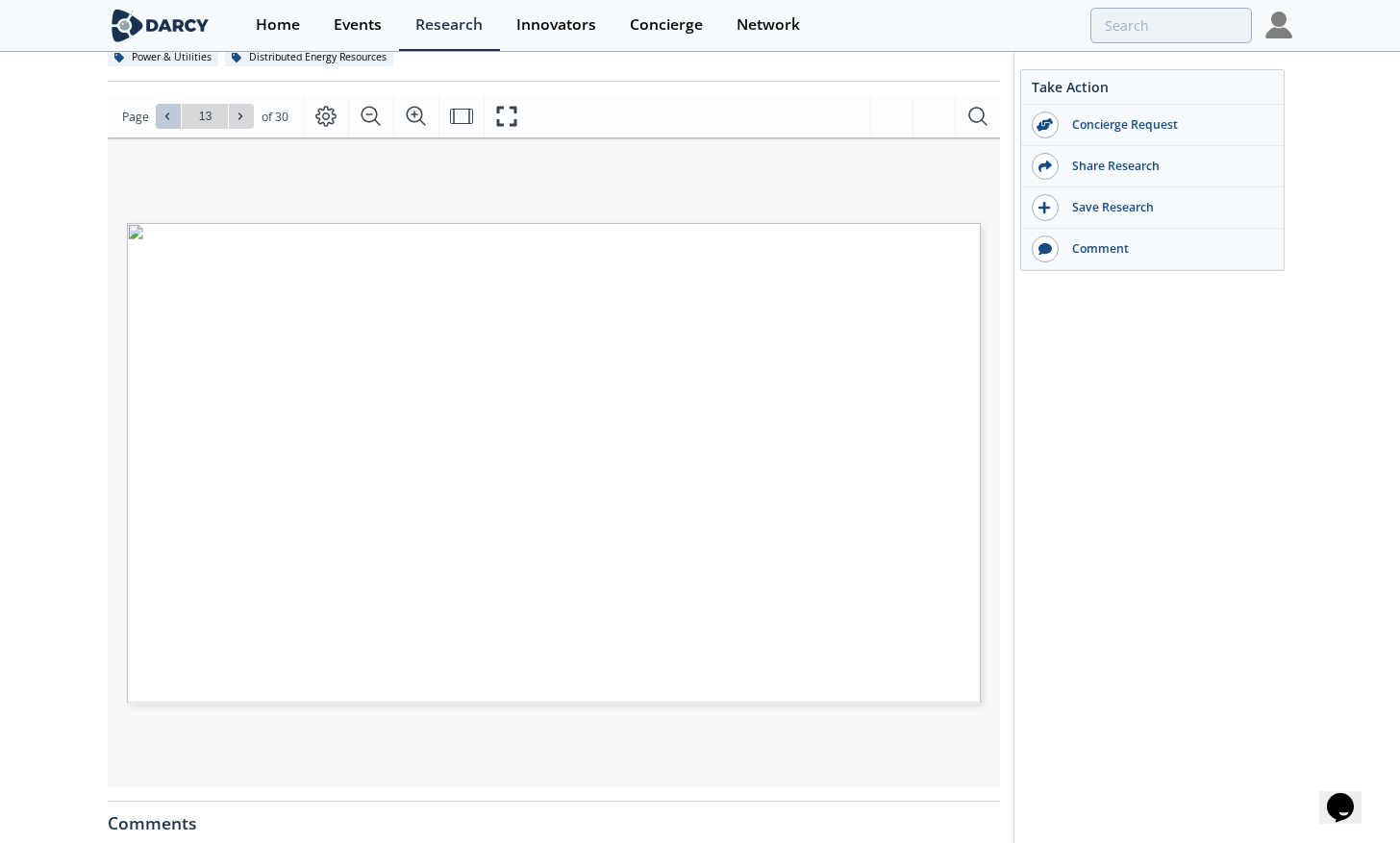 click at bounding box center [168, 116] 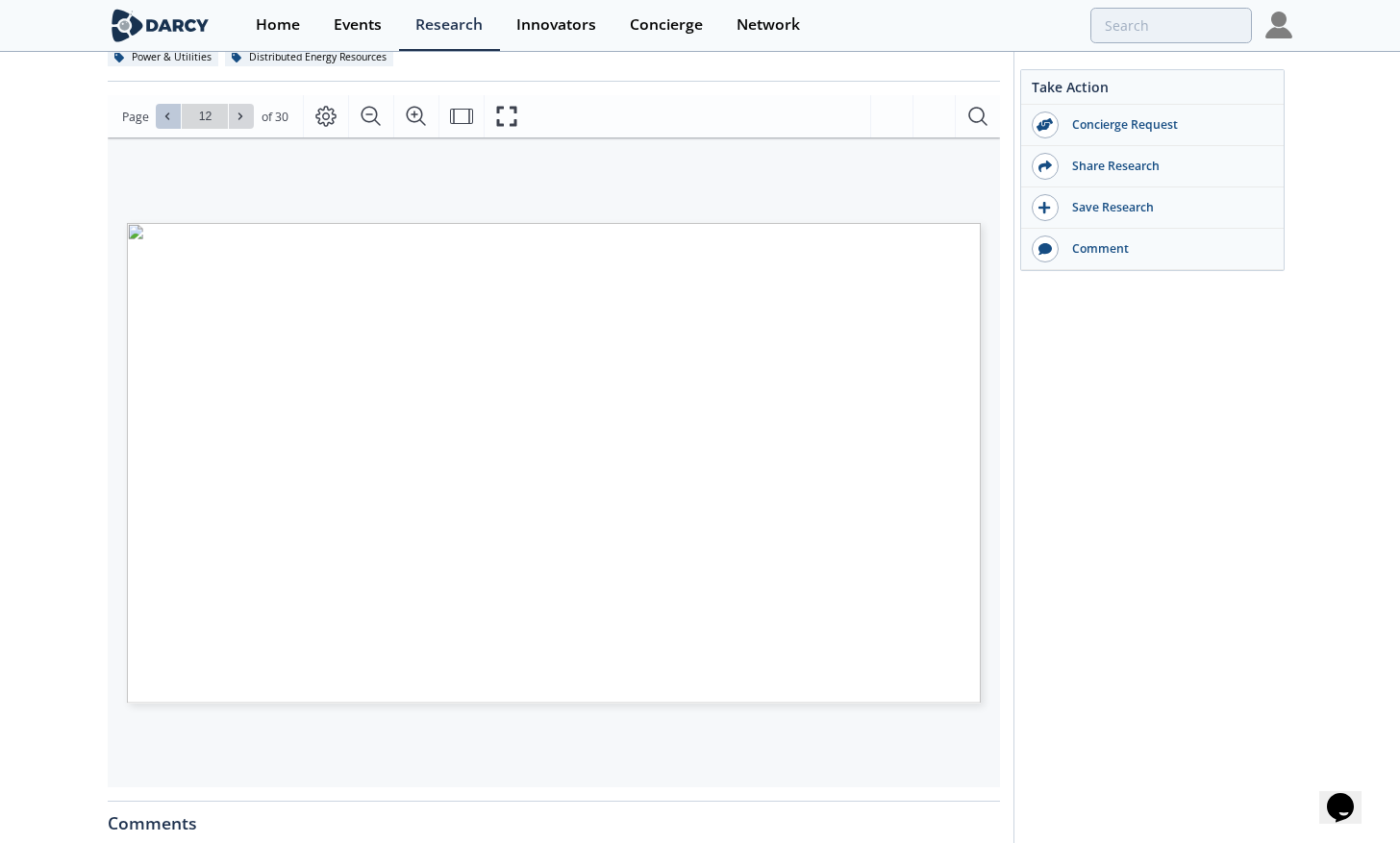 click at bounding box center (168, 116) 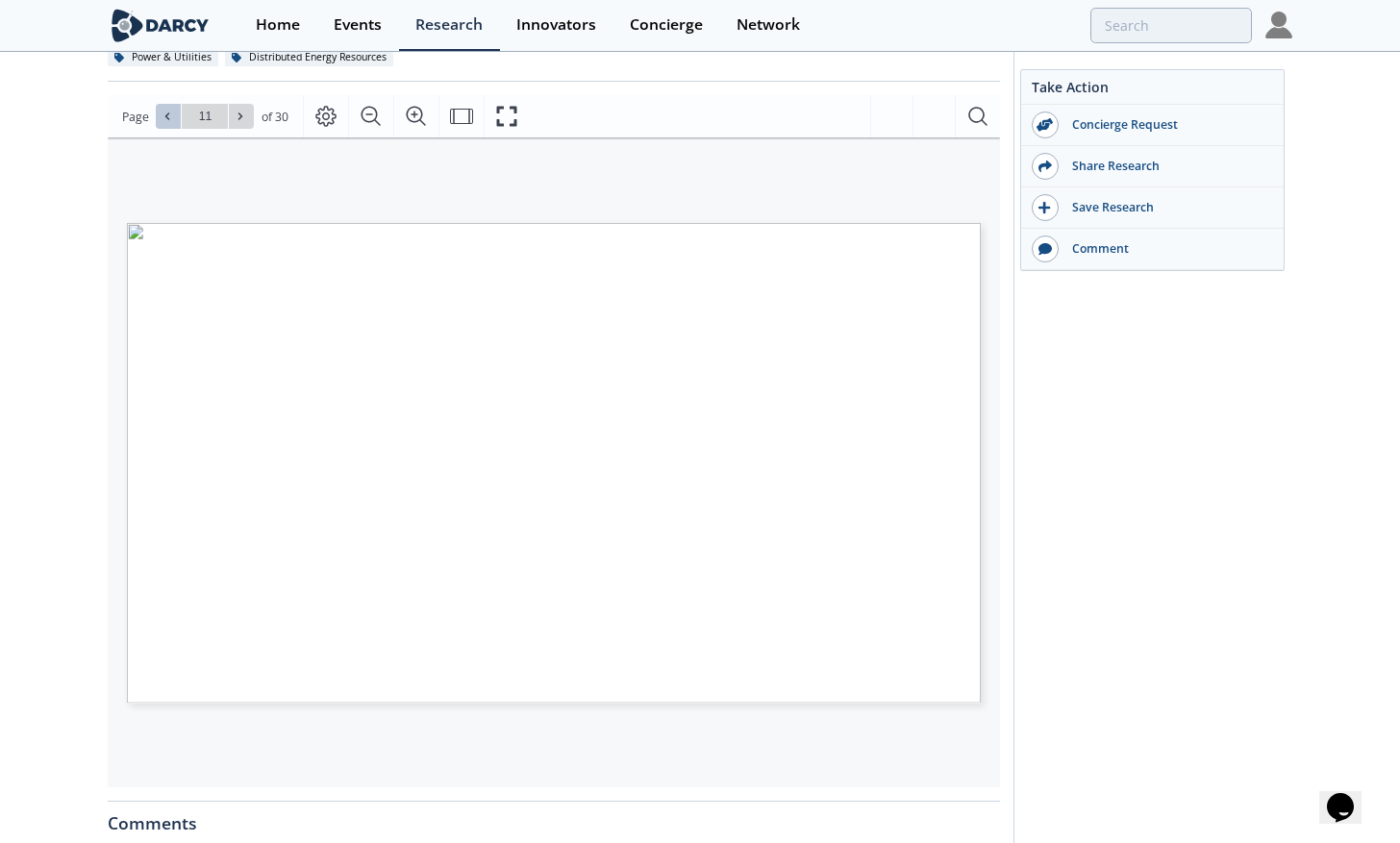click at bounding box center (168, 116) 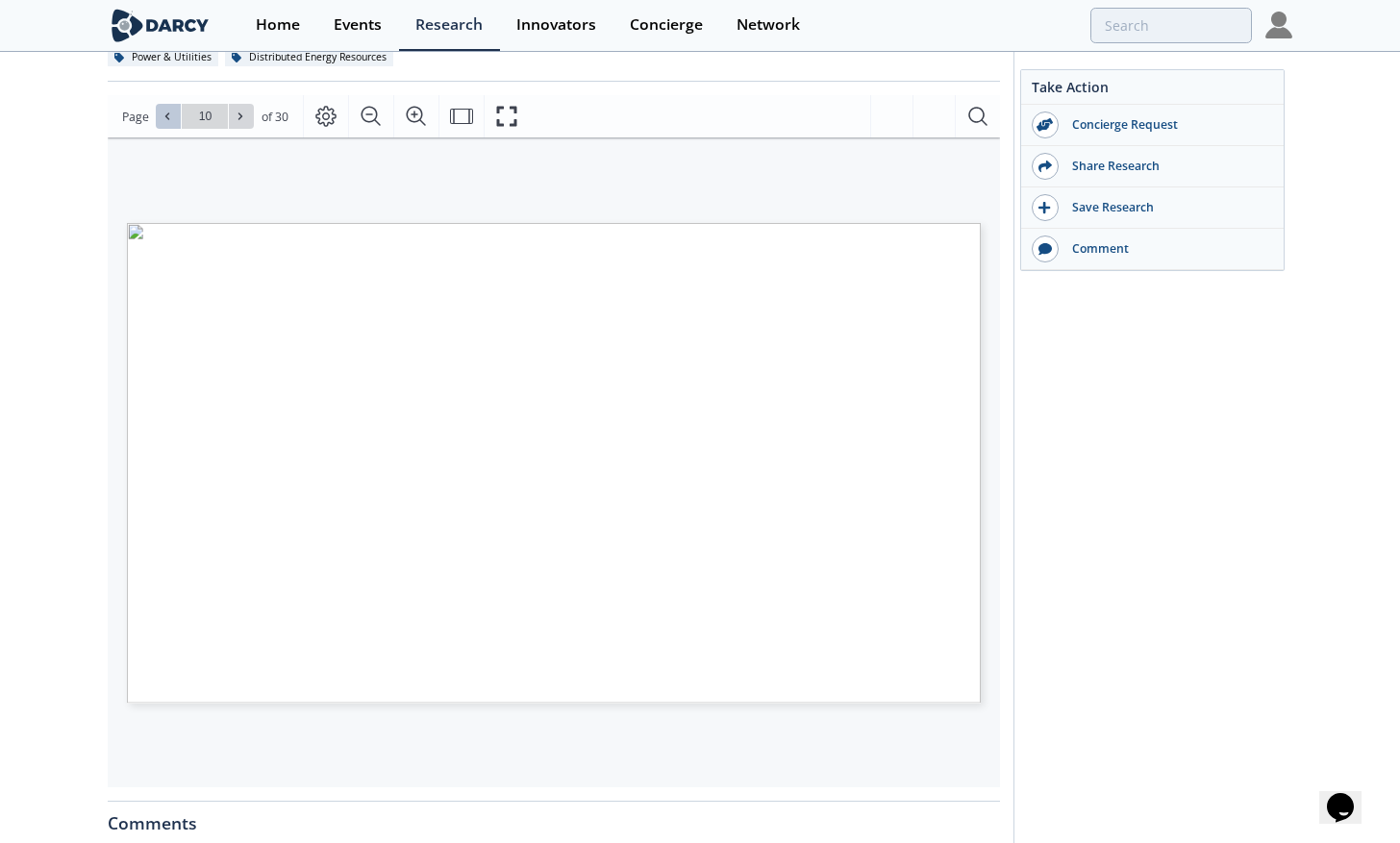 click at bounding box center [168, 116] 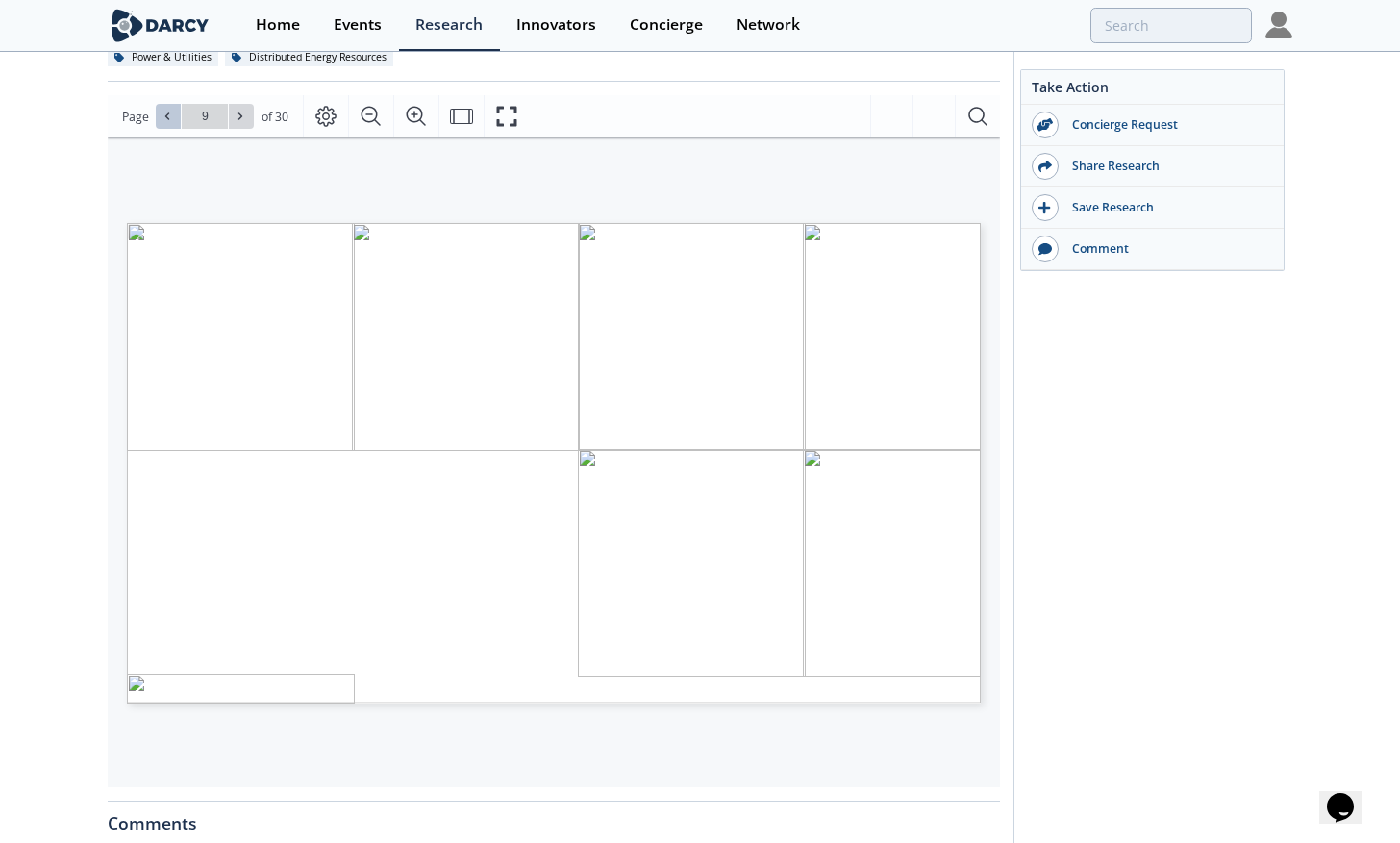 click at bounding box center (168, 116) 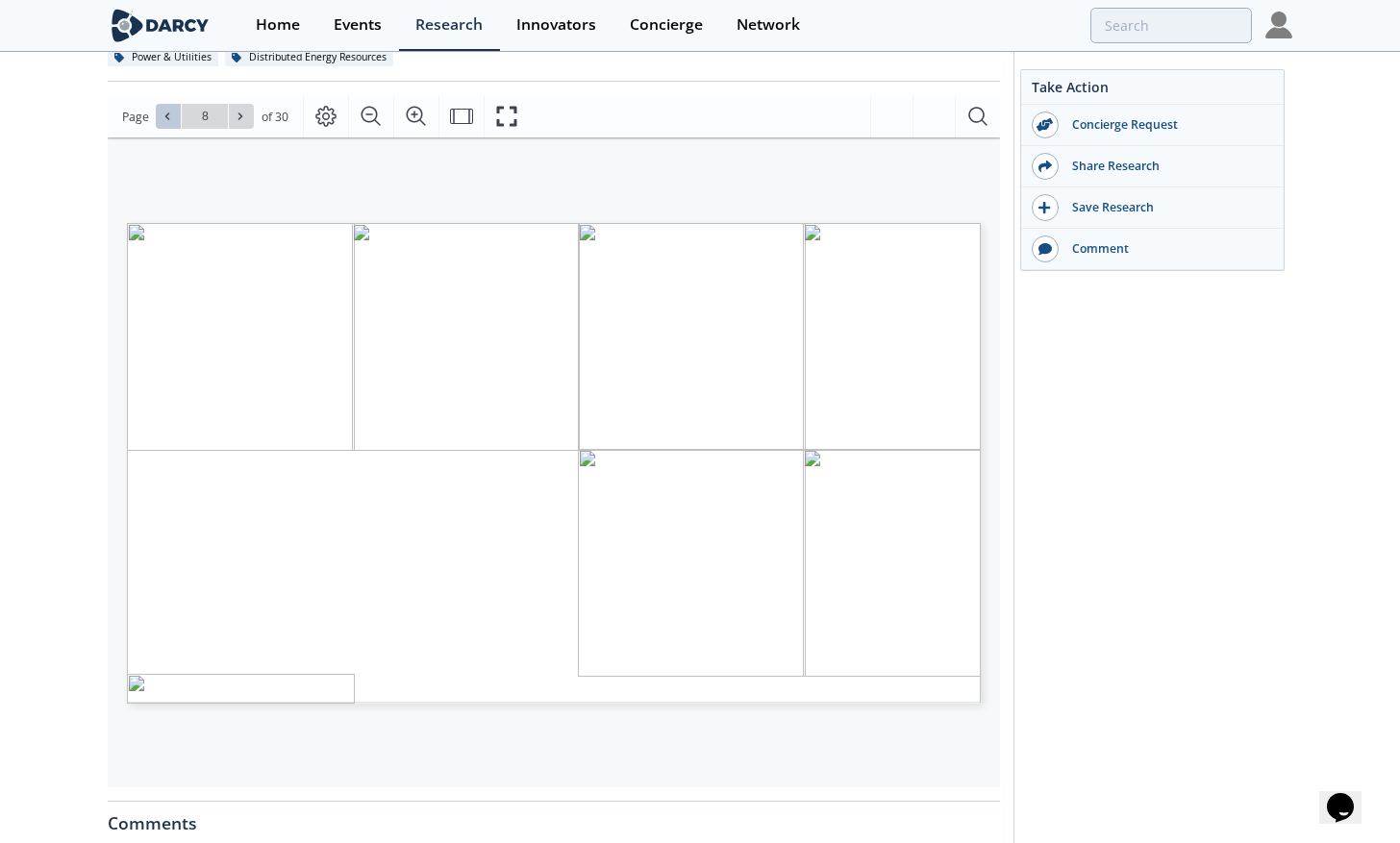 click at bounding box center (168, 116) 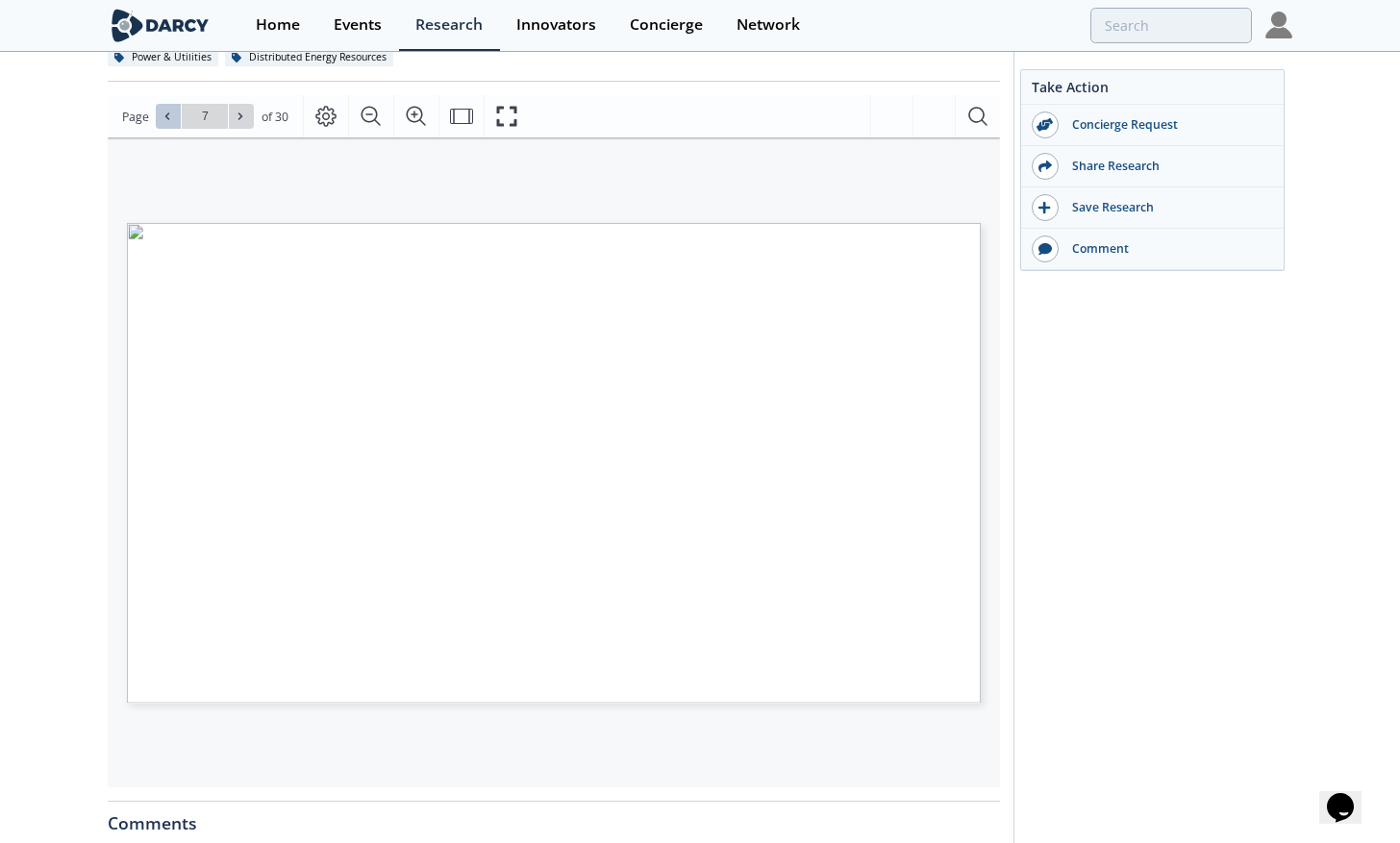 click at bounding box center [168, 116] 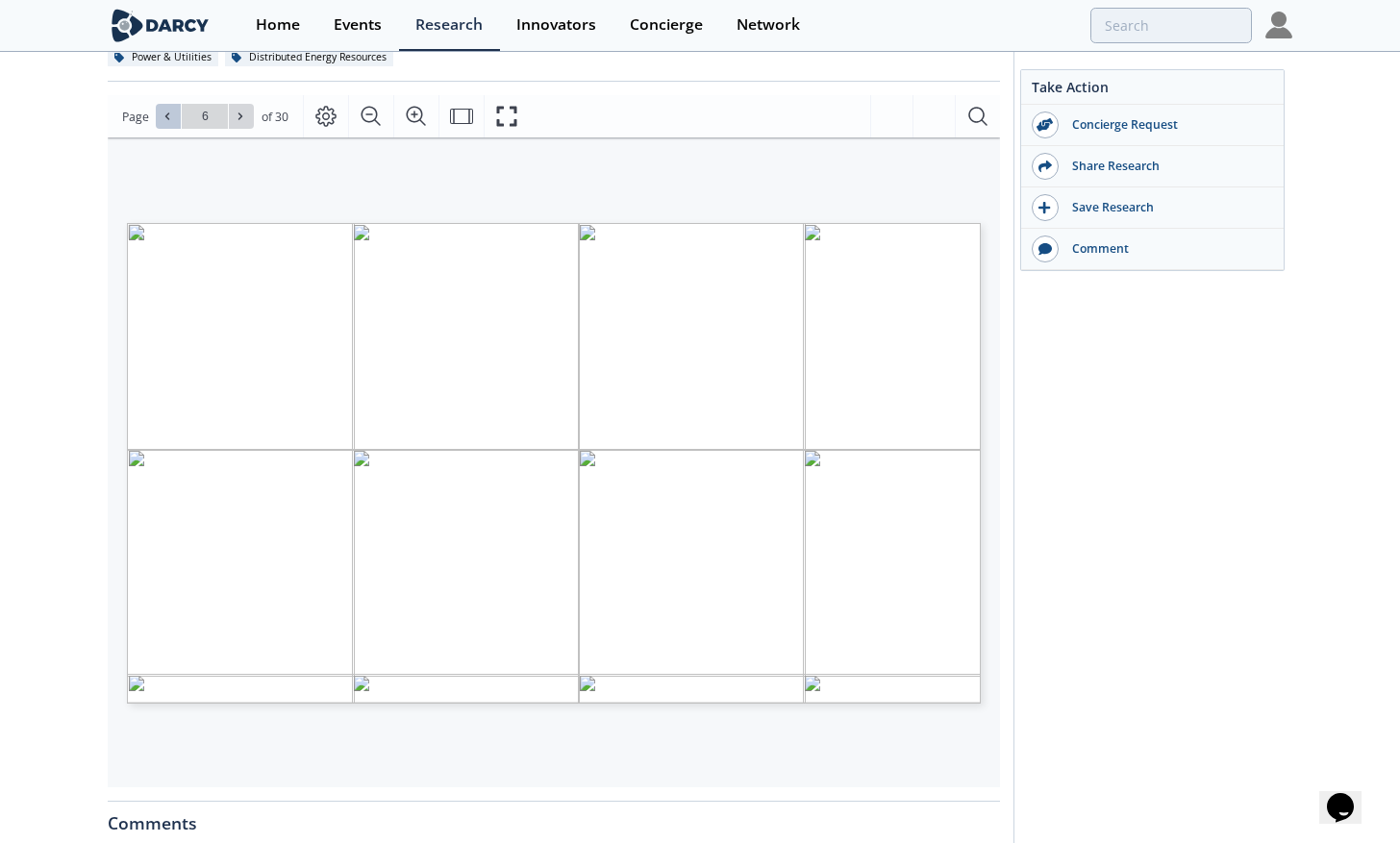 click at bounding box center [168, 116] 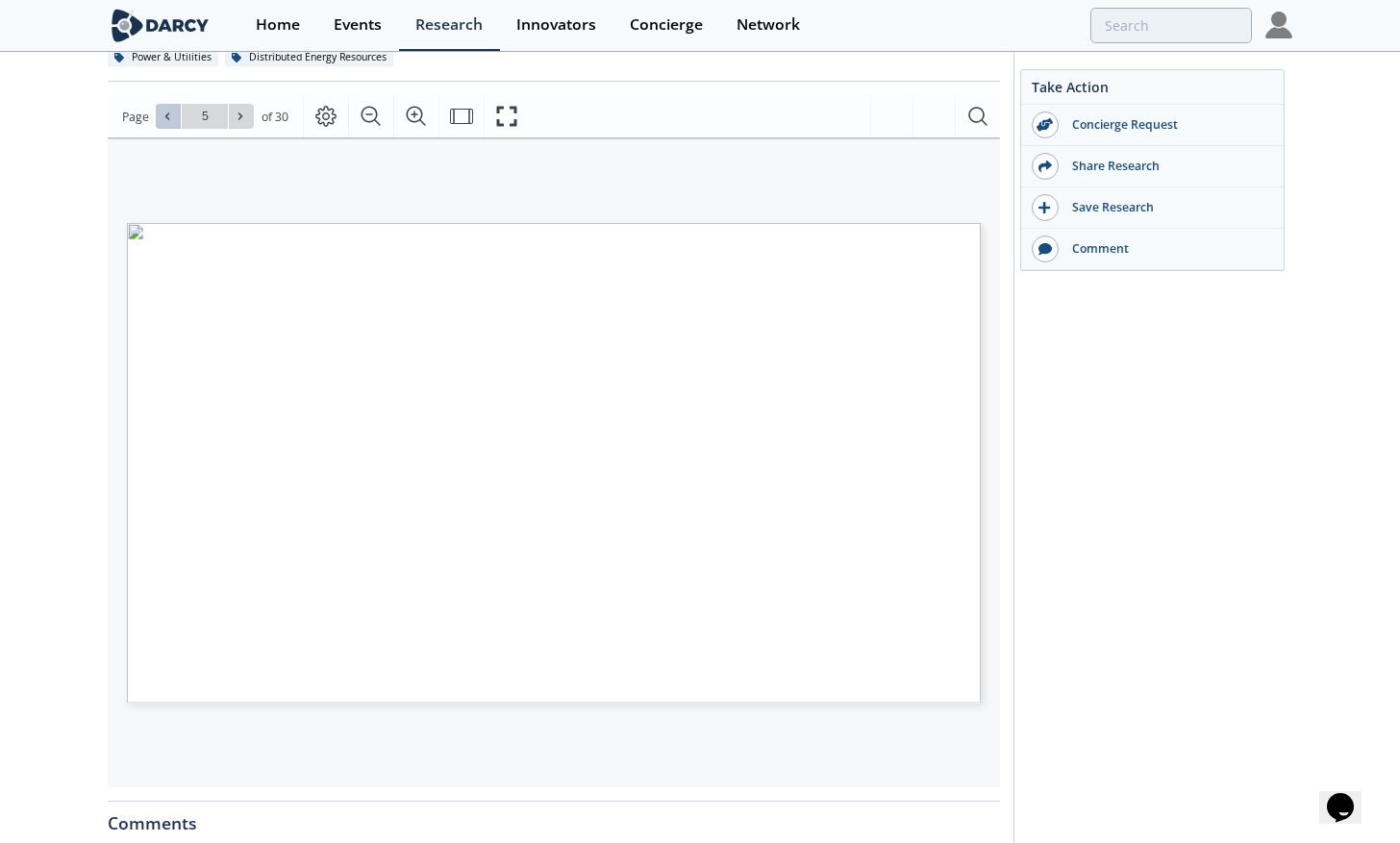click at bounding box center (168, 116) 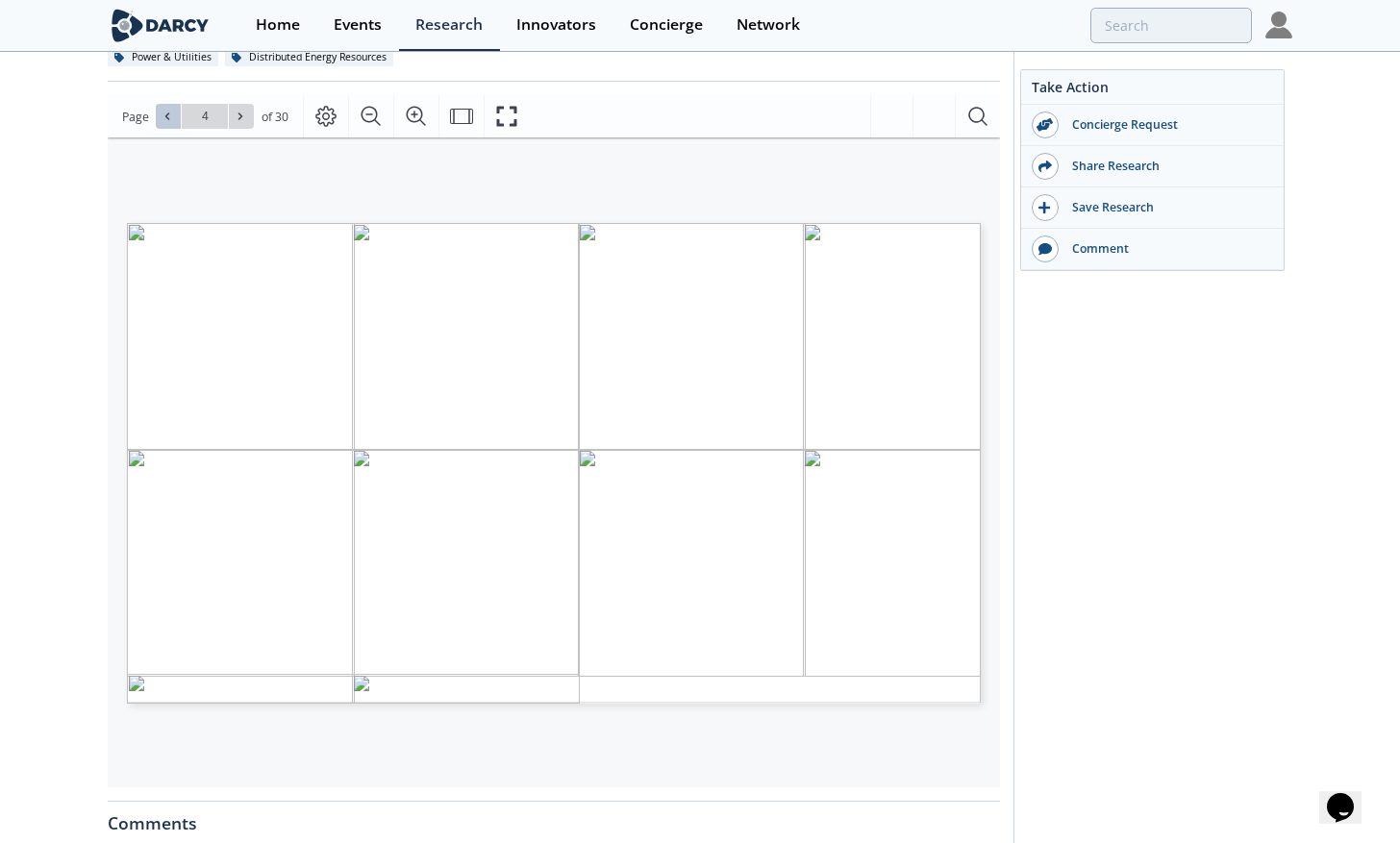 click at bounding box center [168, 116] 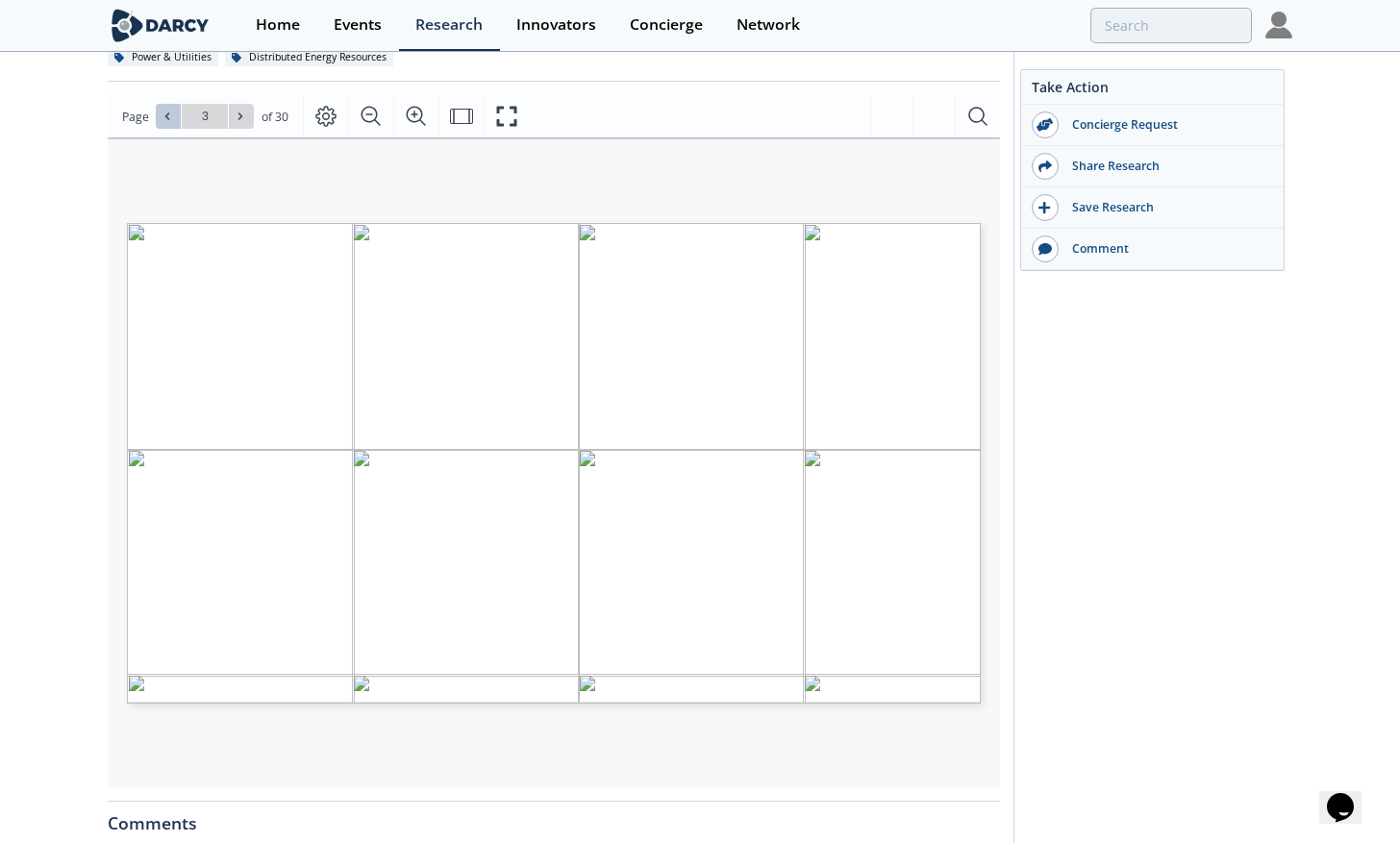 click at bounding box center [168, 116] 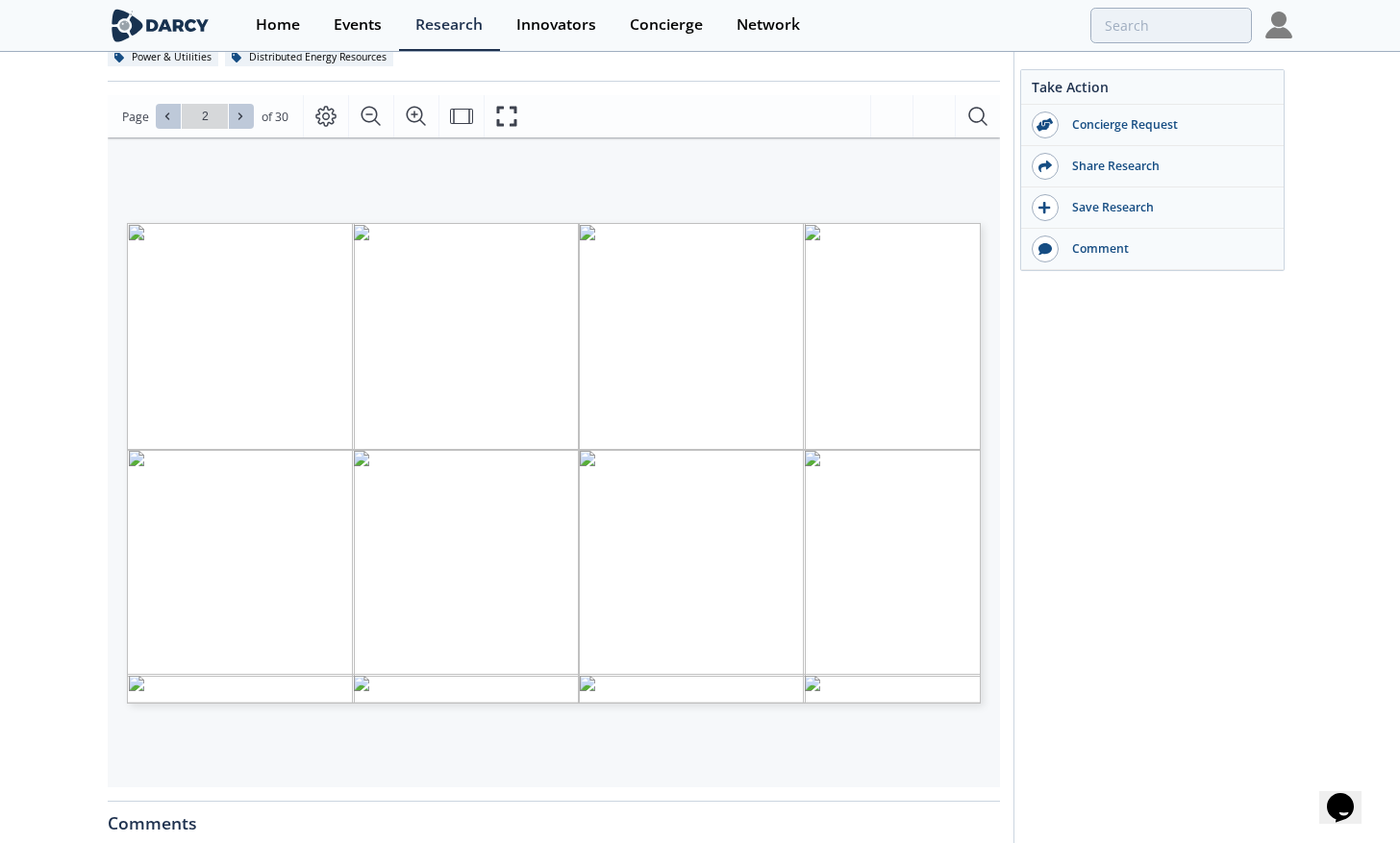 click 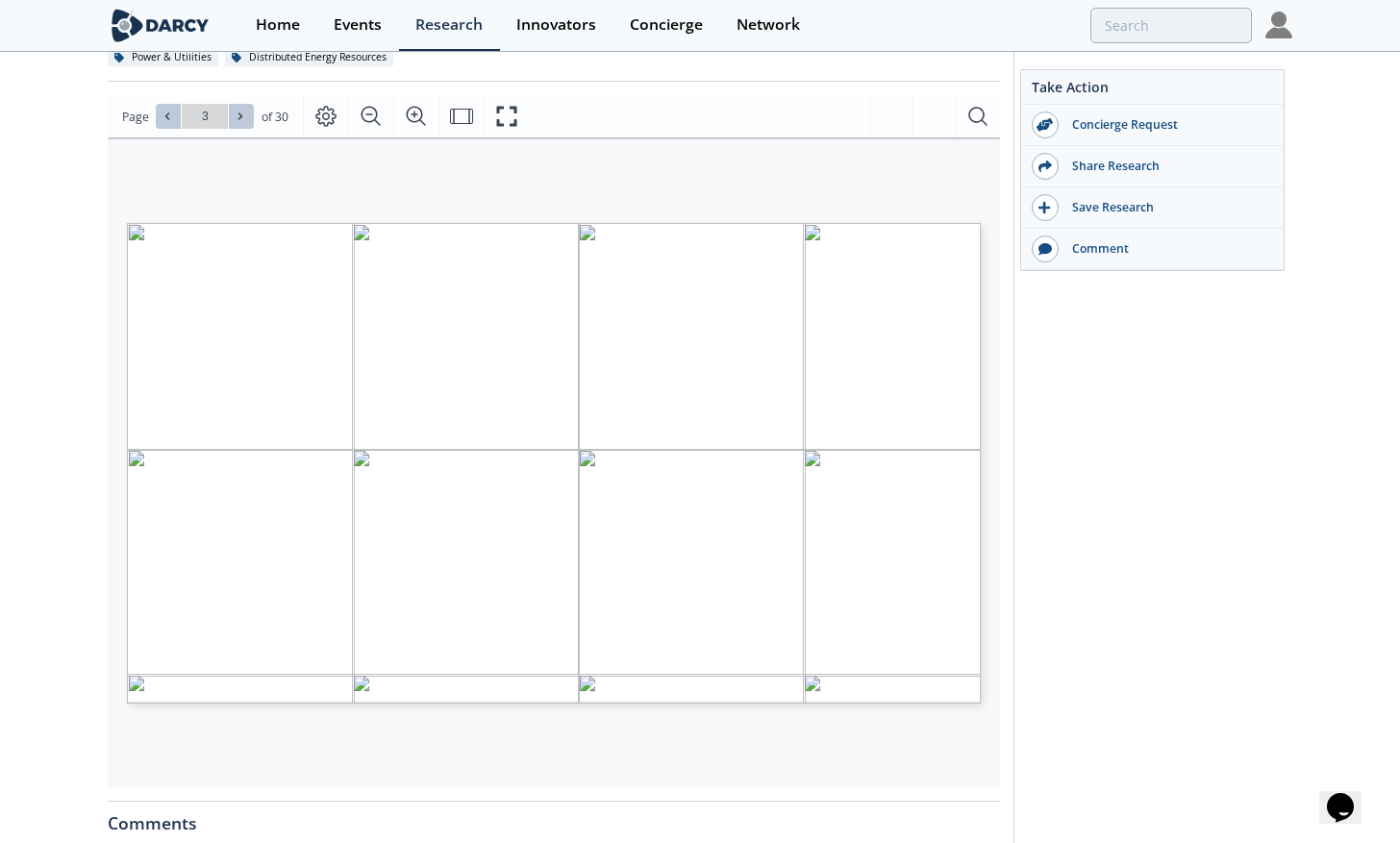 click 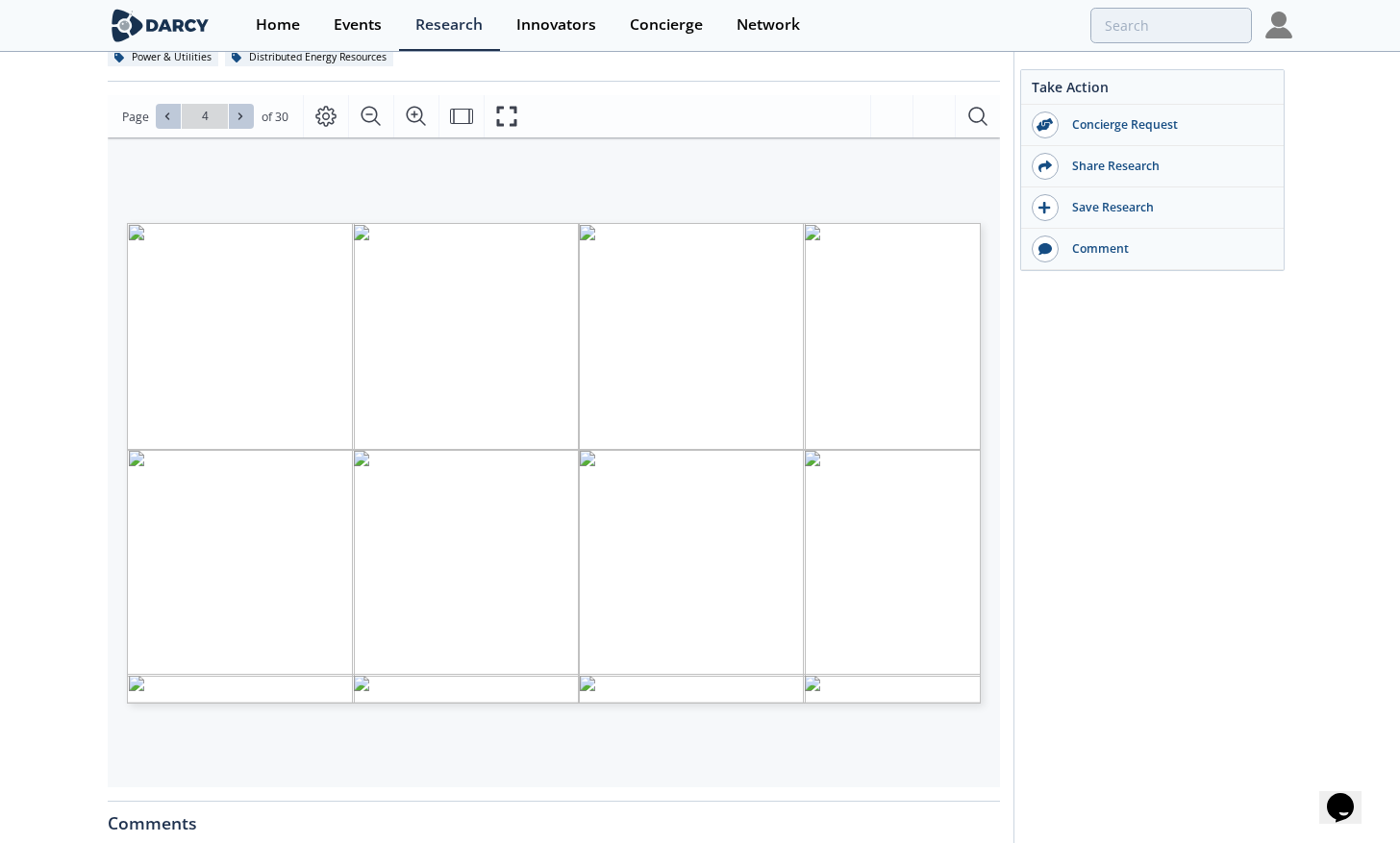 click 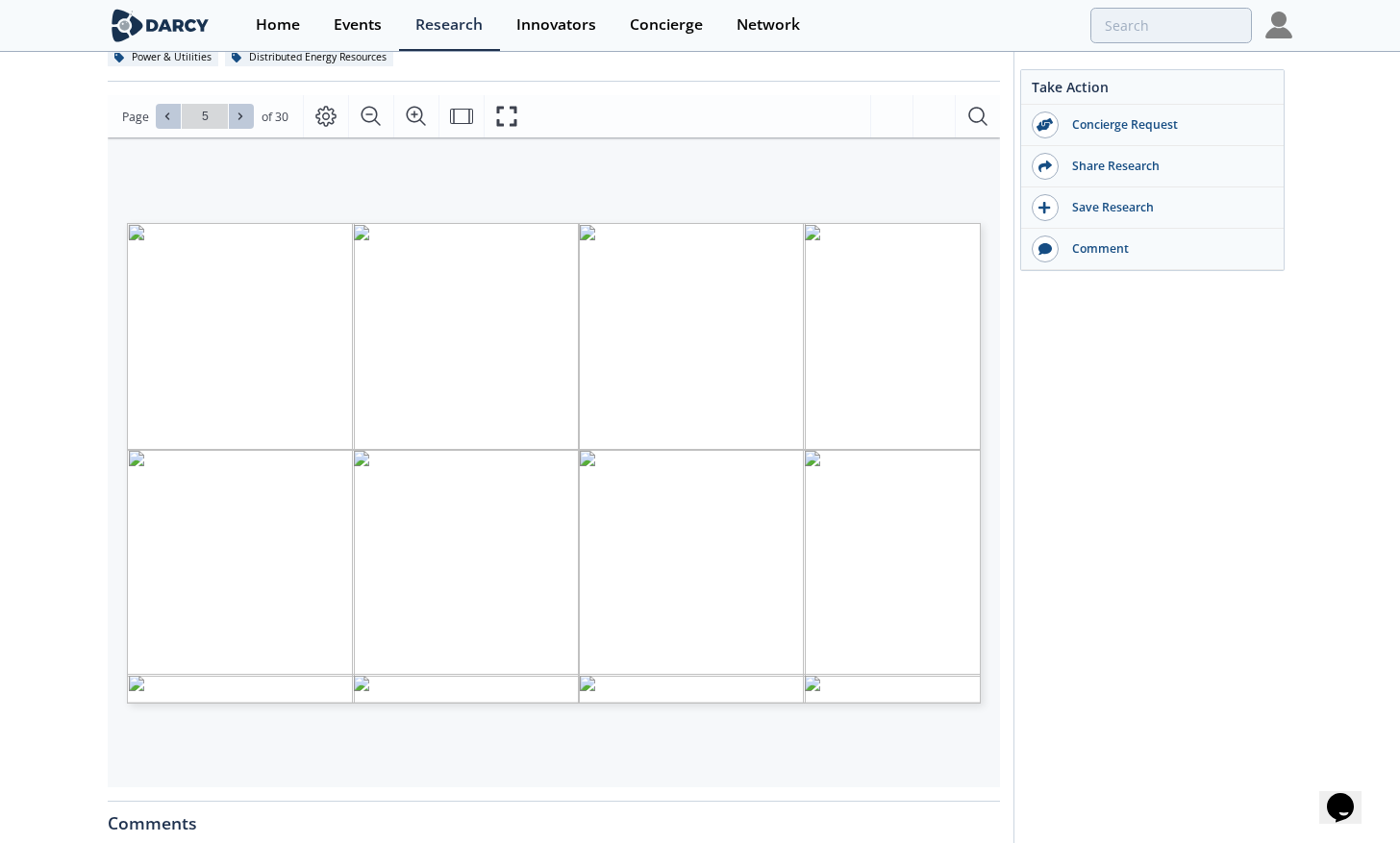 click 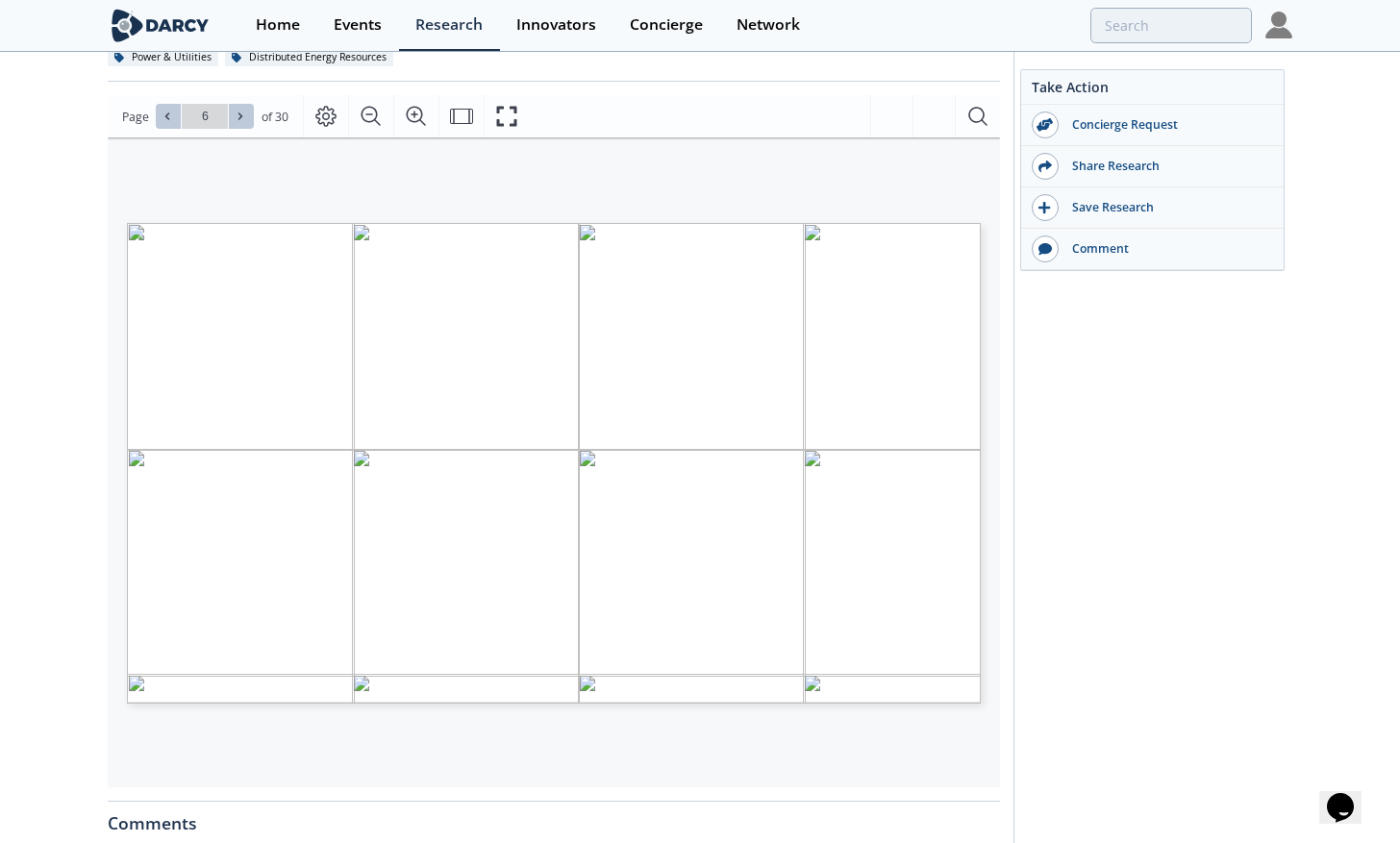 click 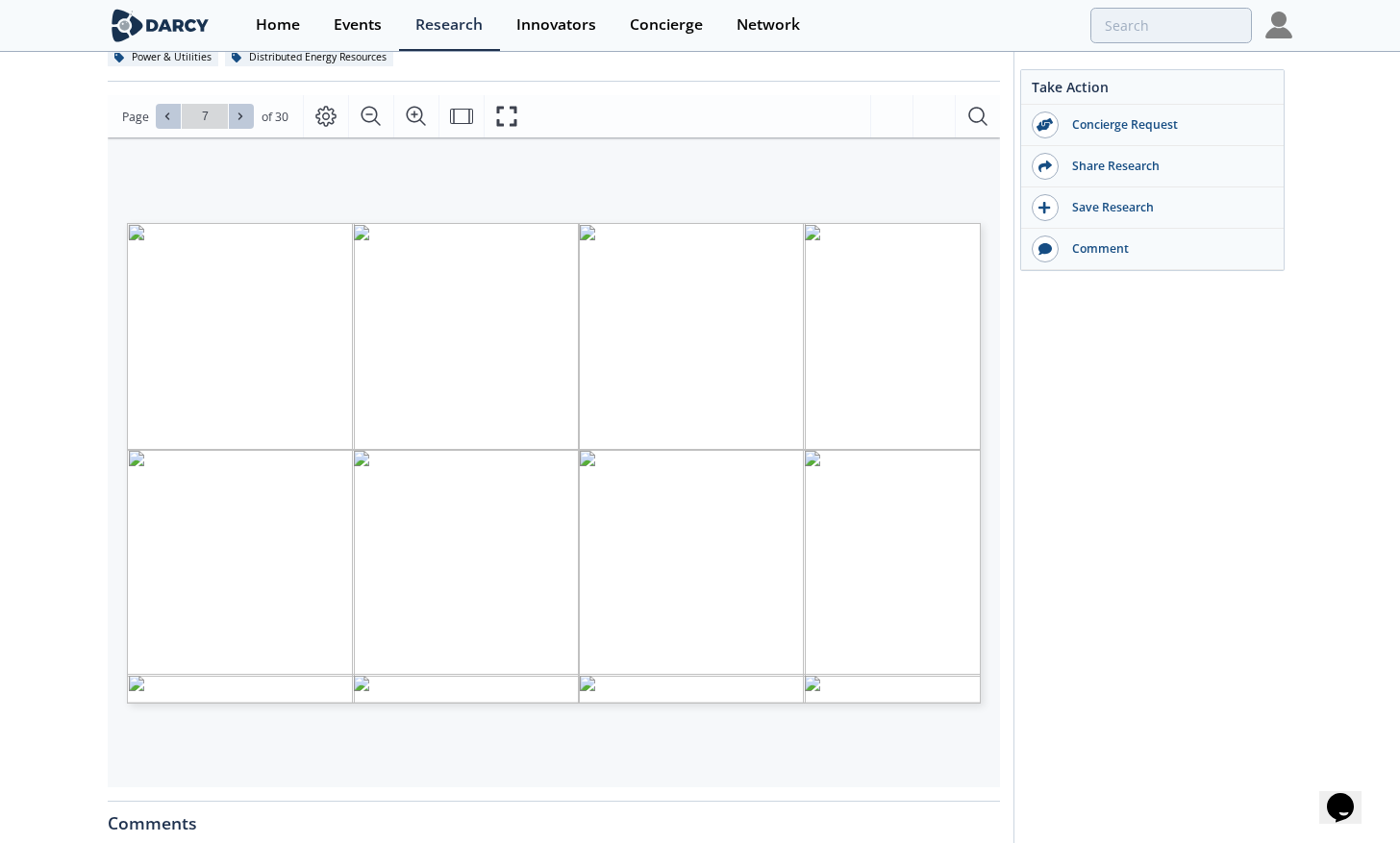 click at bounding box center (168, 116) 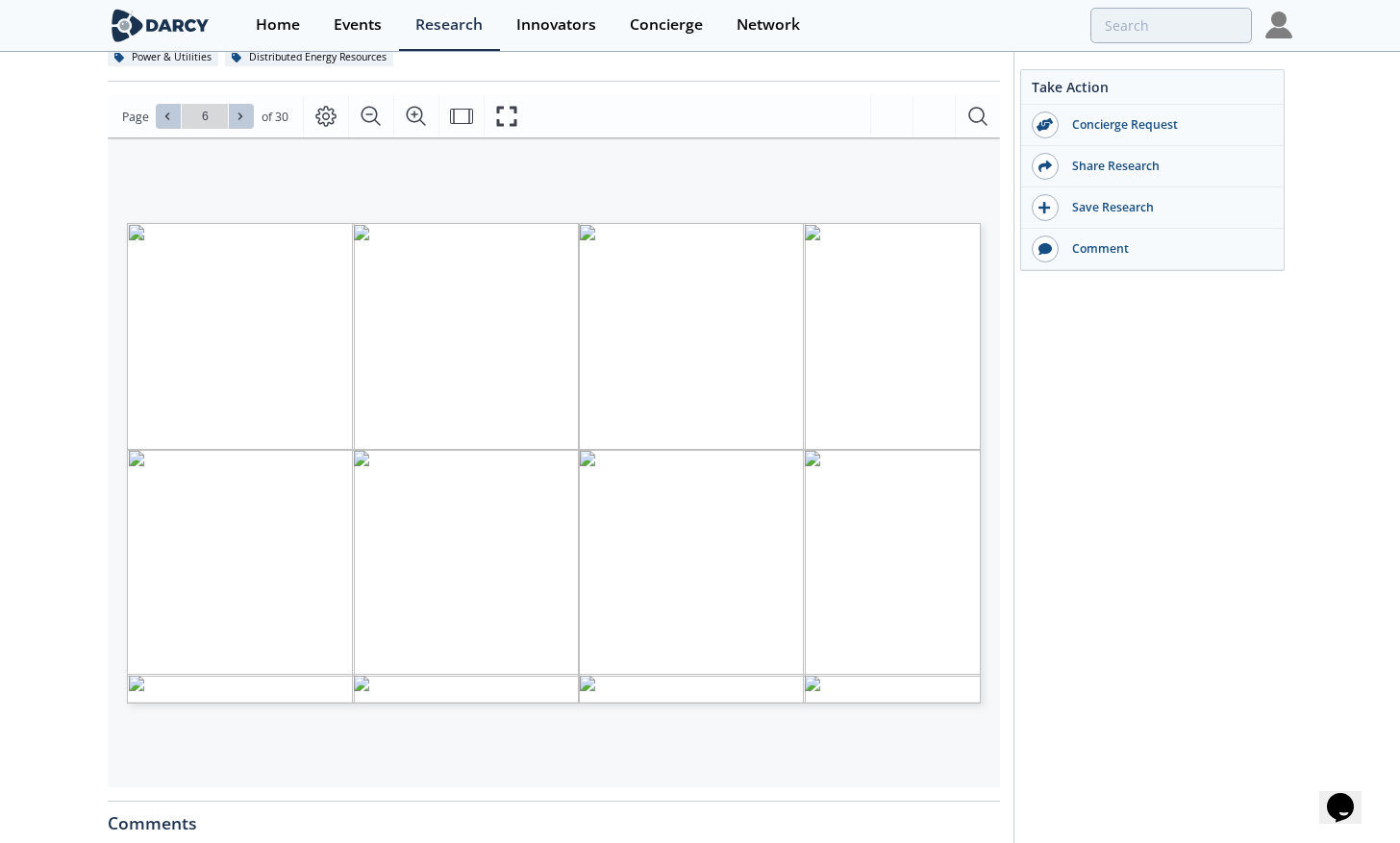 click at bounding box center [168, 116] 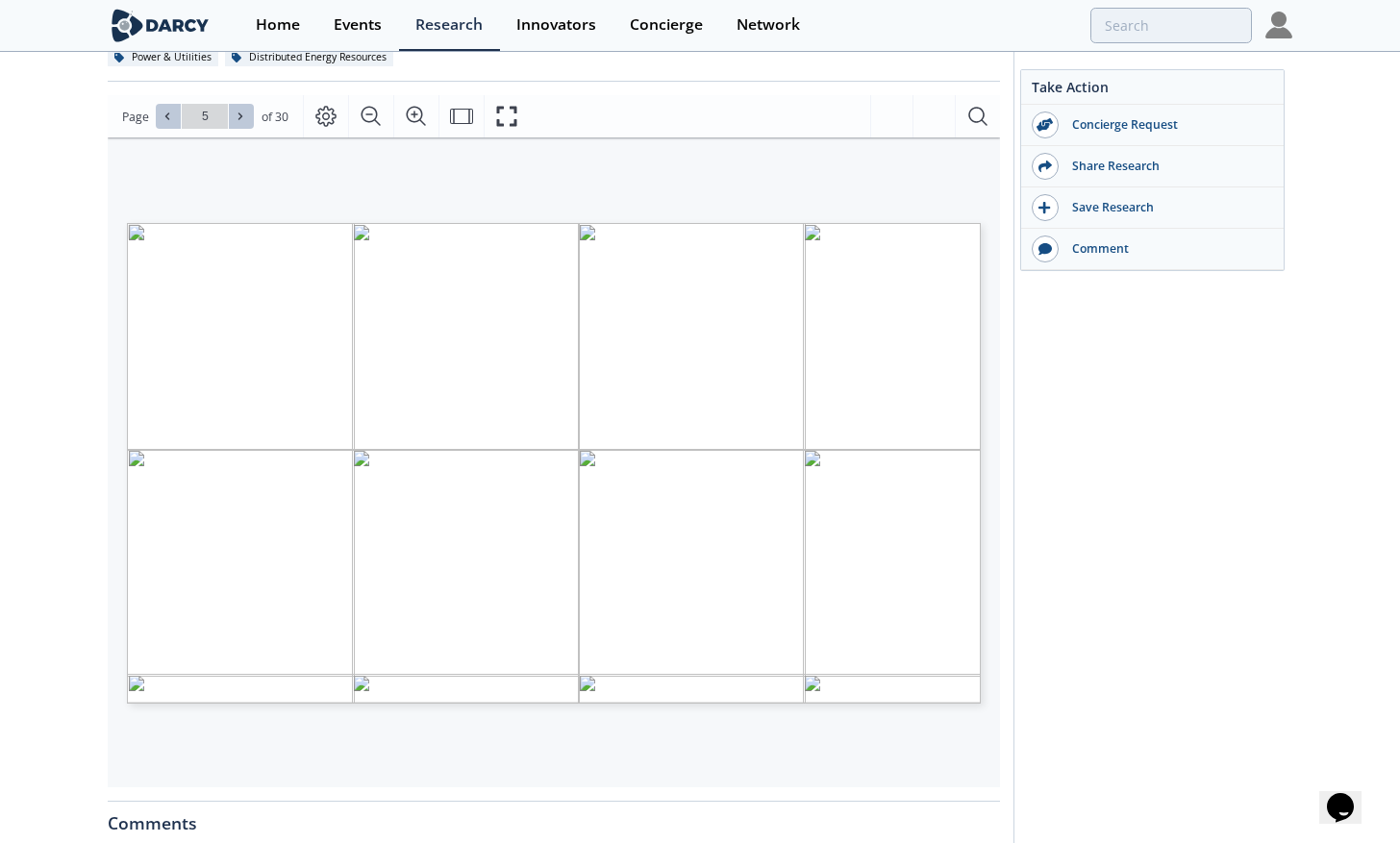 click at bounding box center [168, 116] 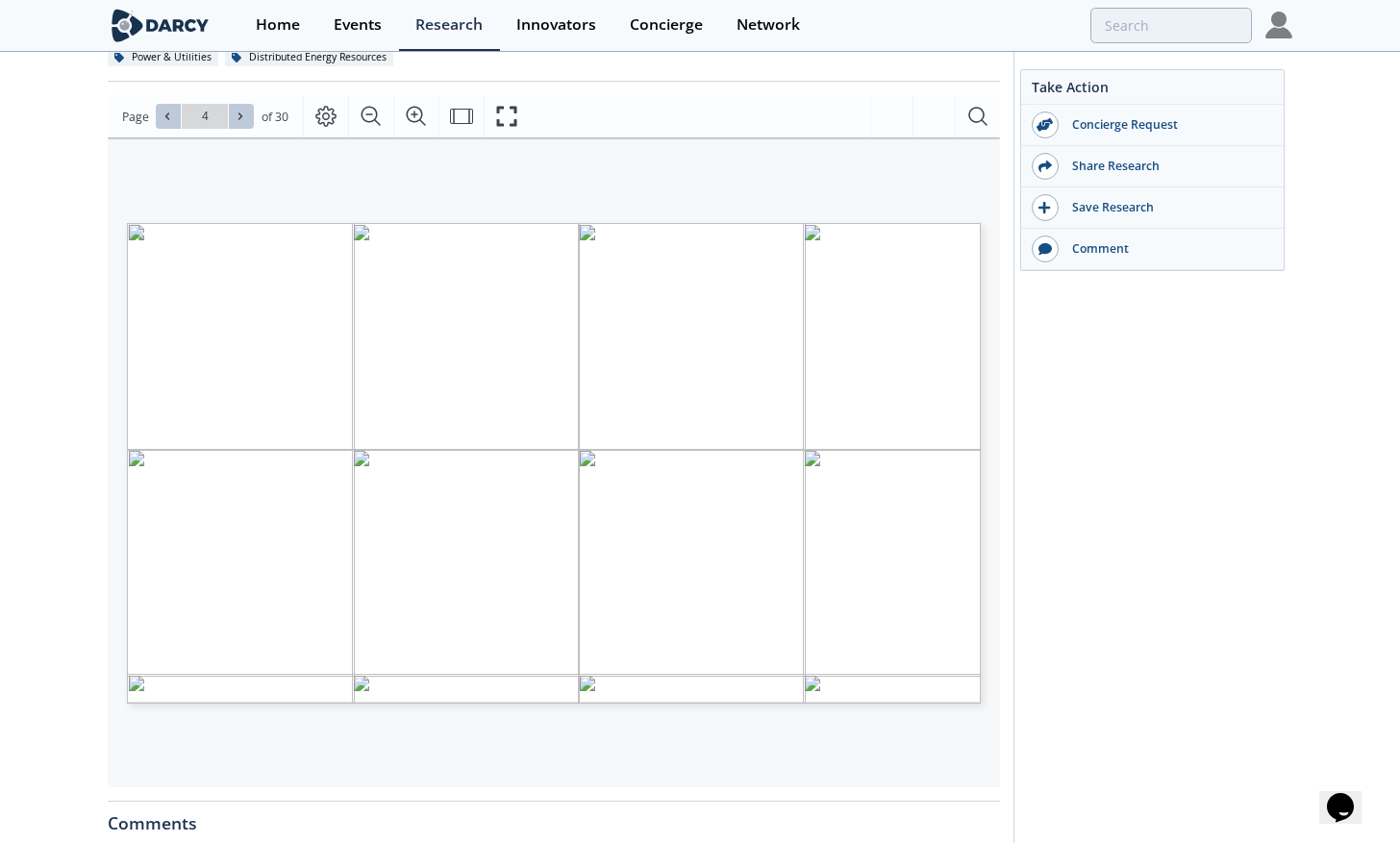 click at bounding box center [168, 116] 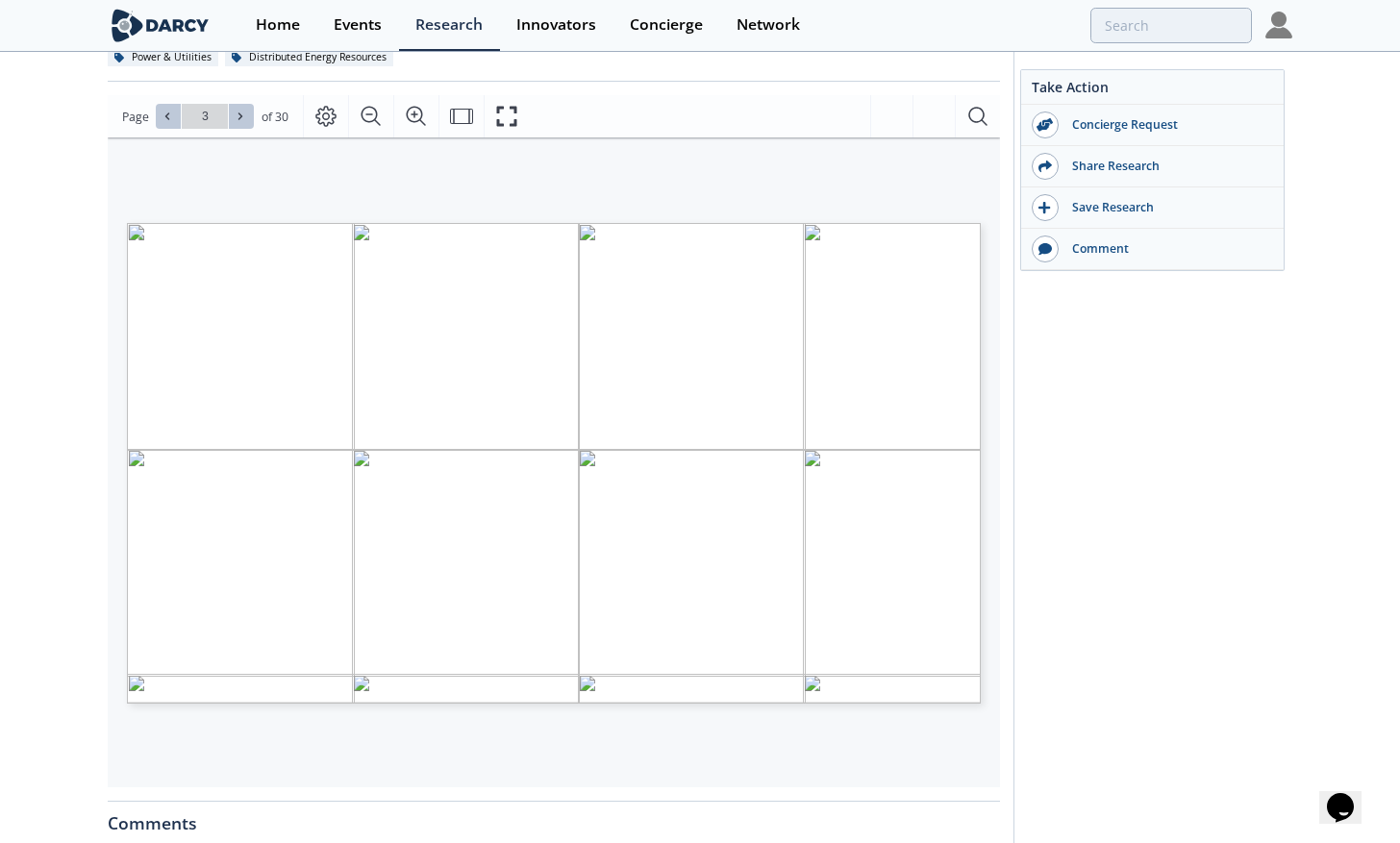 click at bounding box center (168, 116) 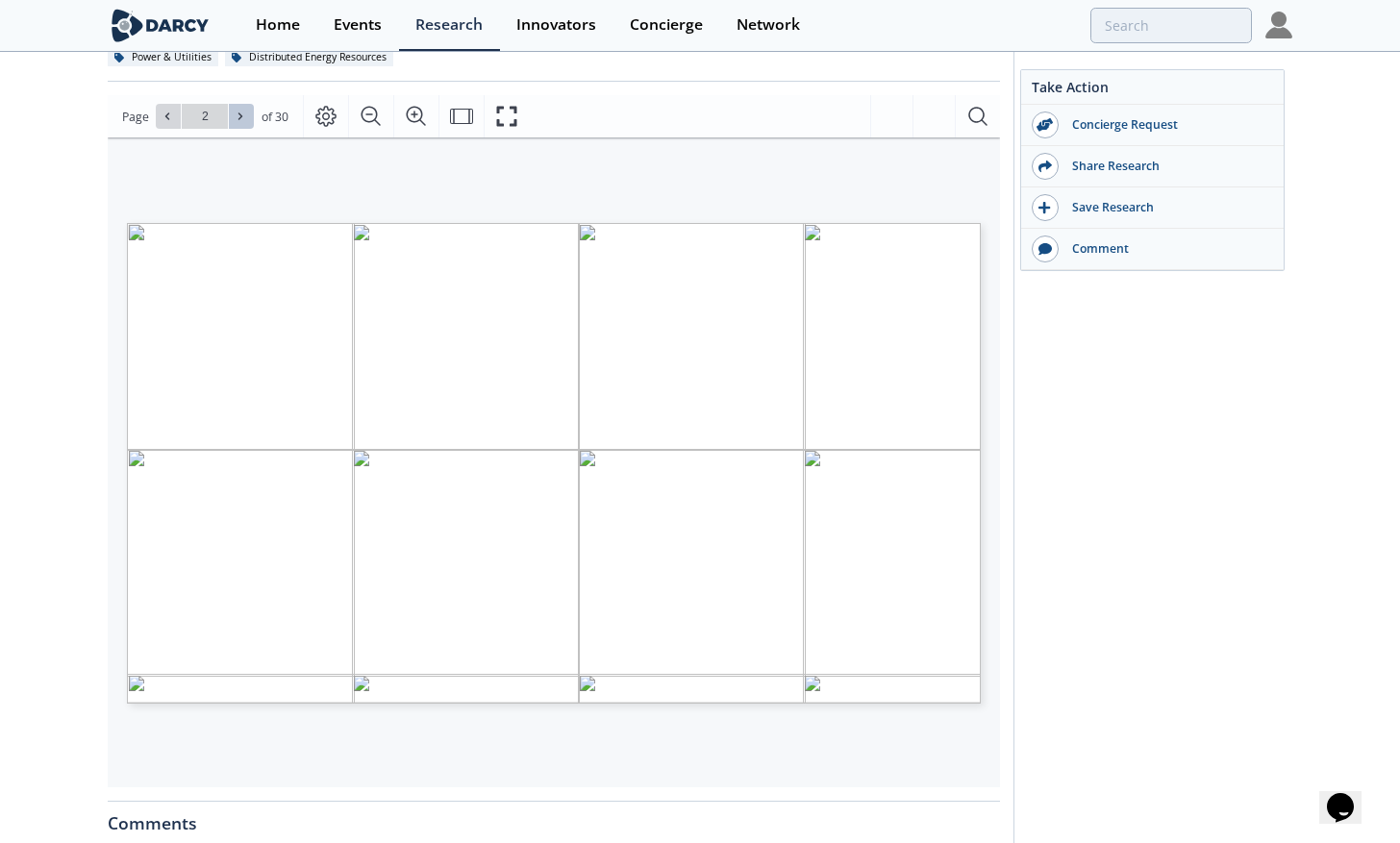 click 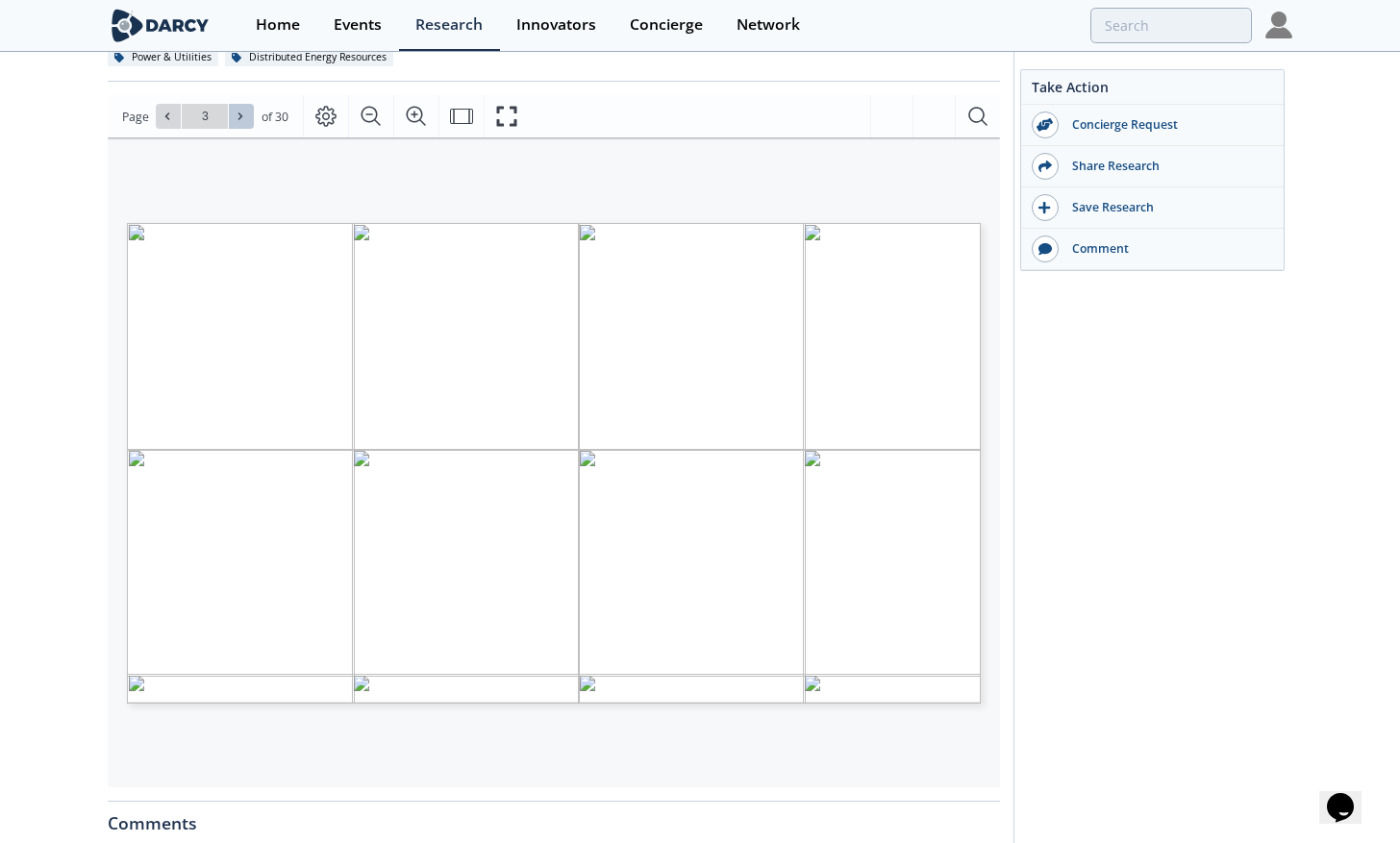 click 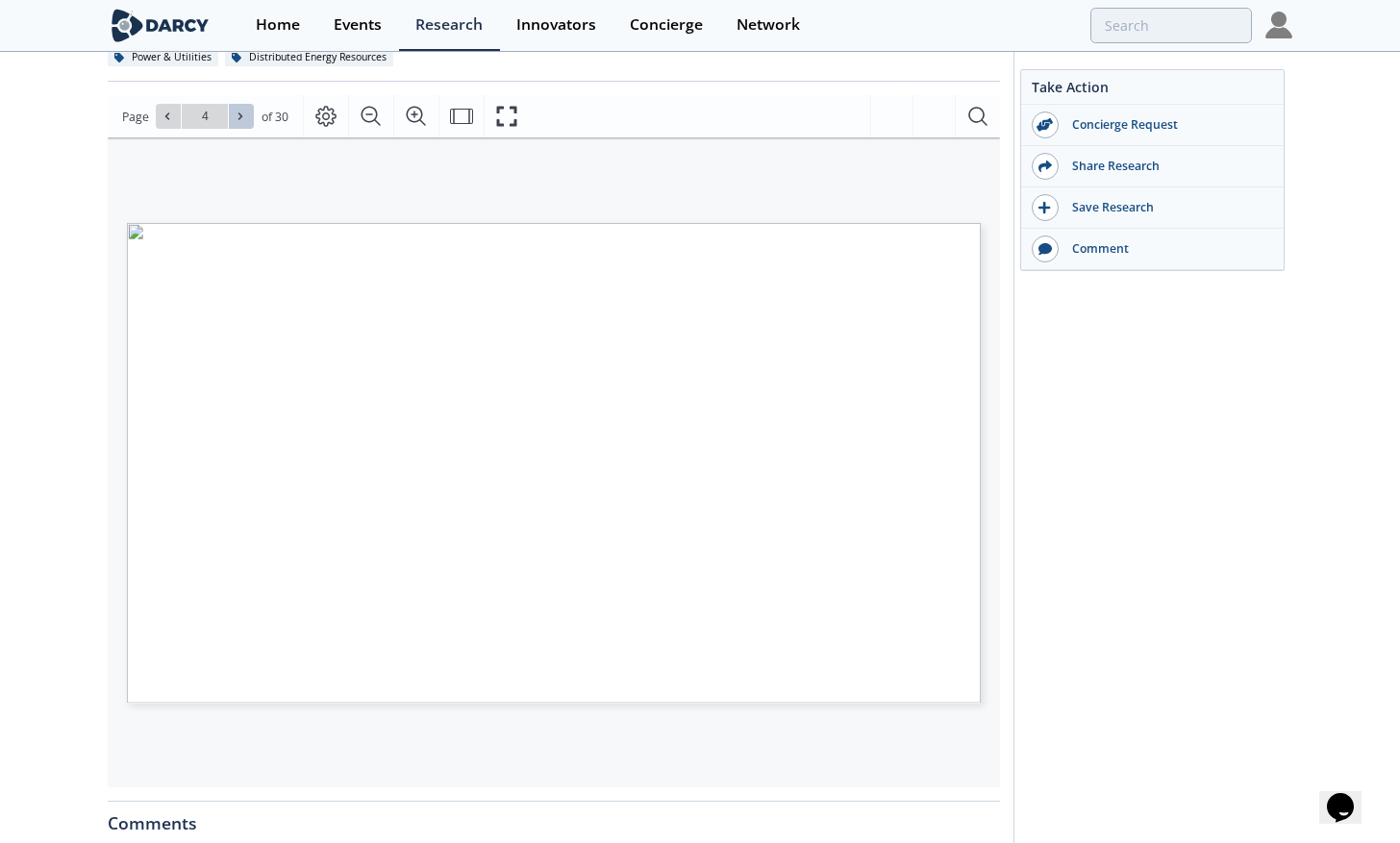 click 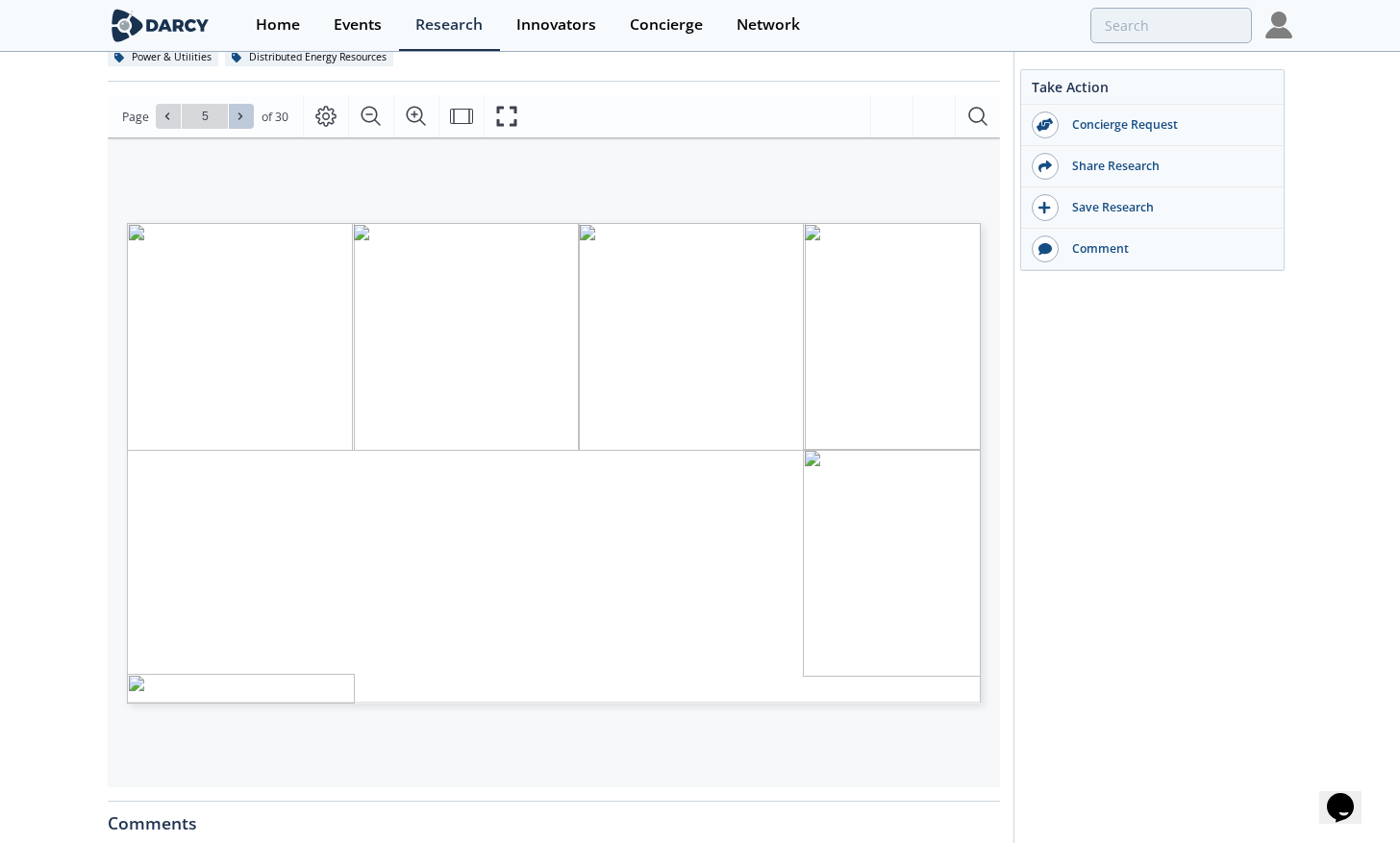click 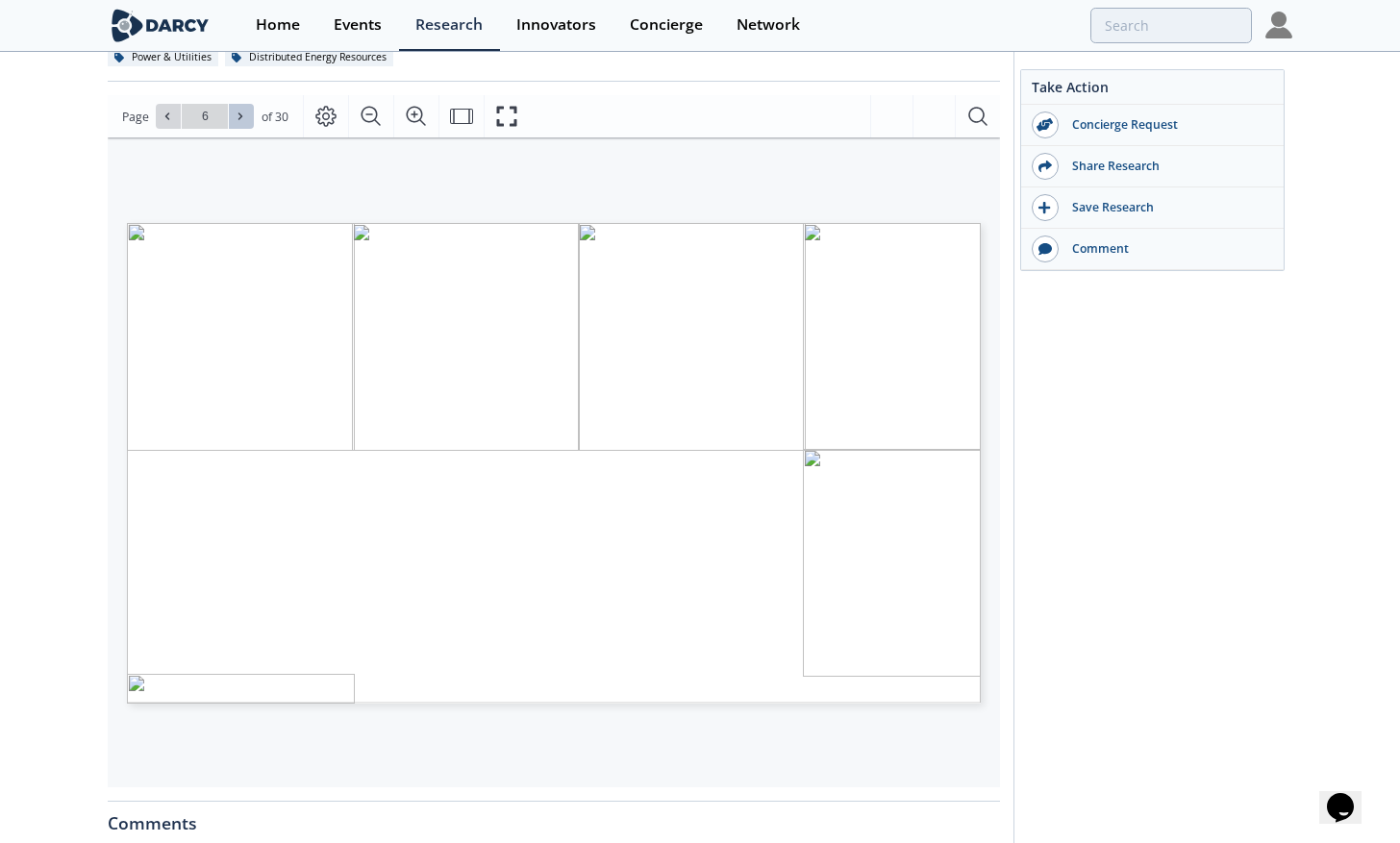 click 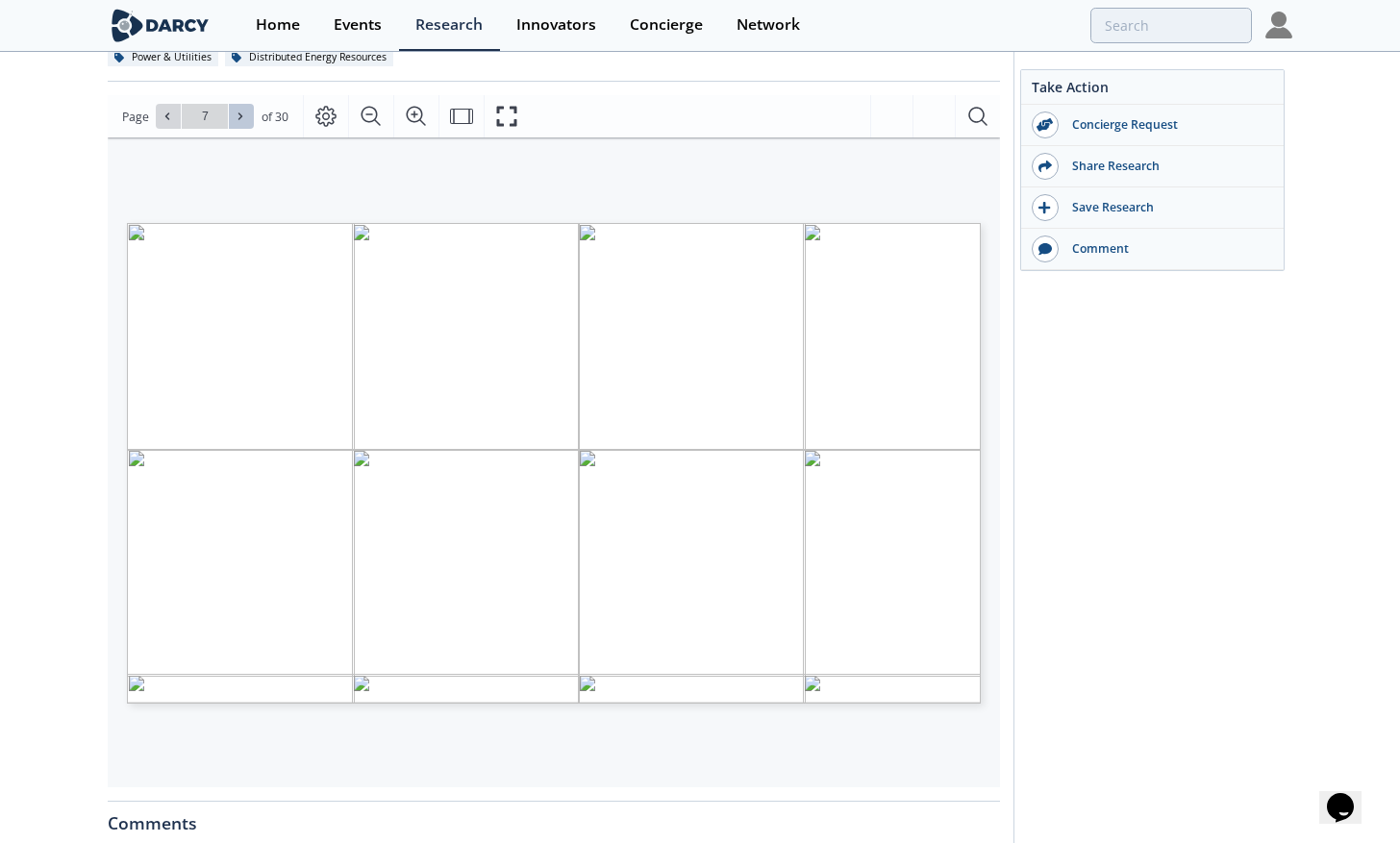 click 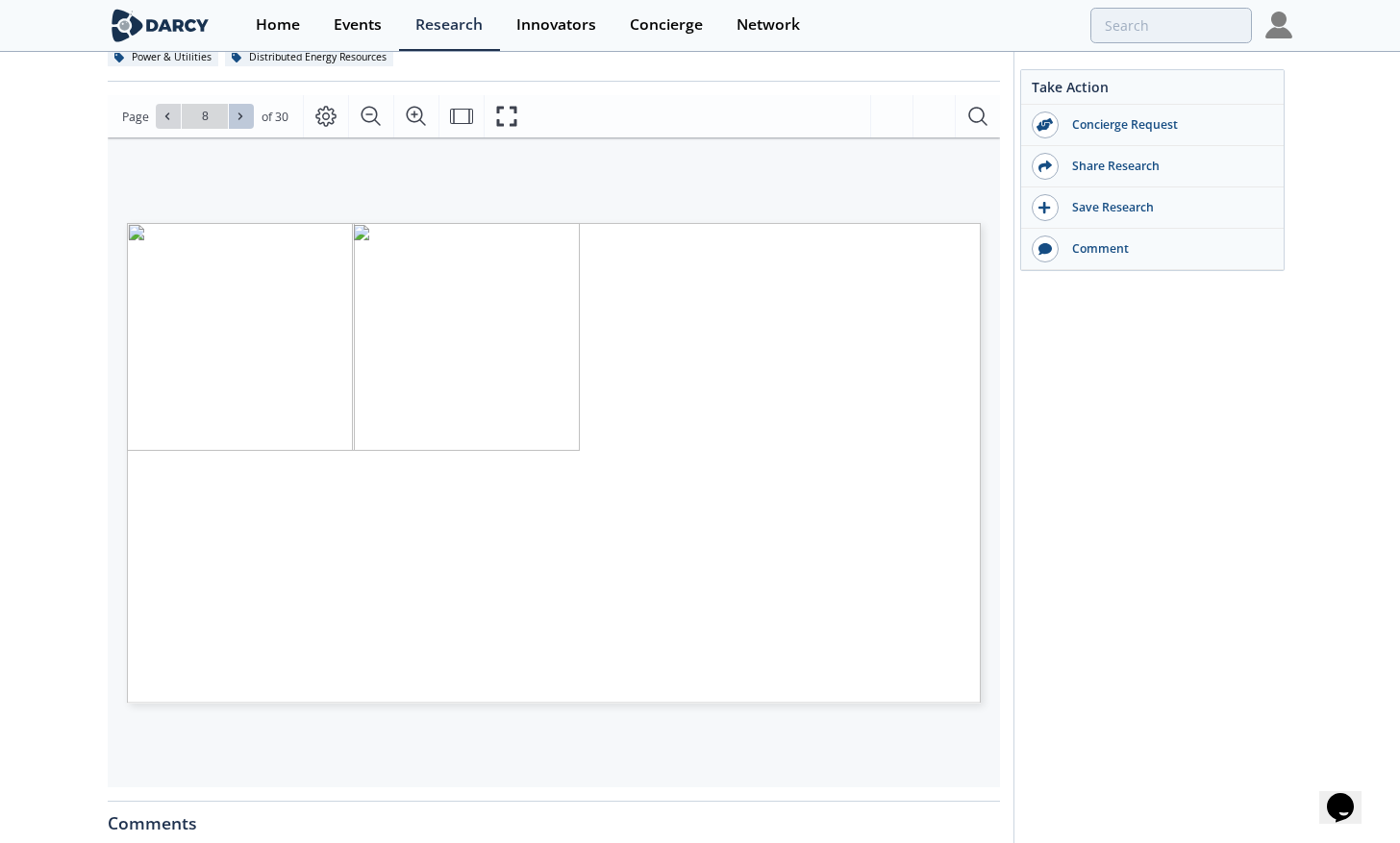 click 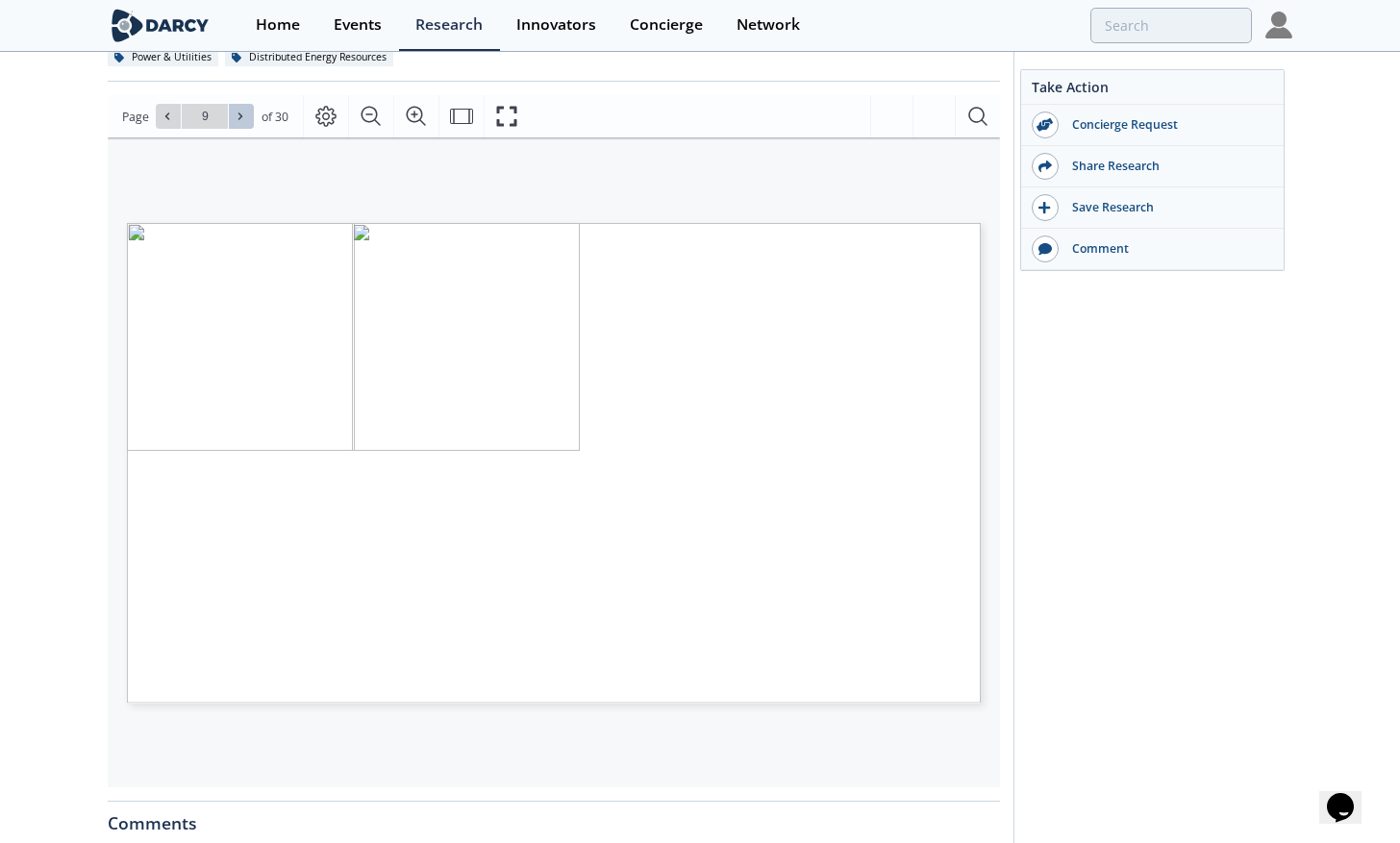 click 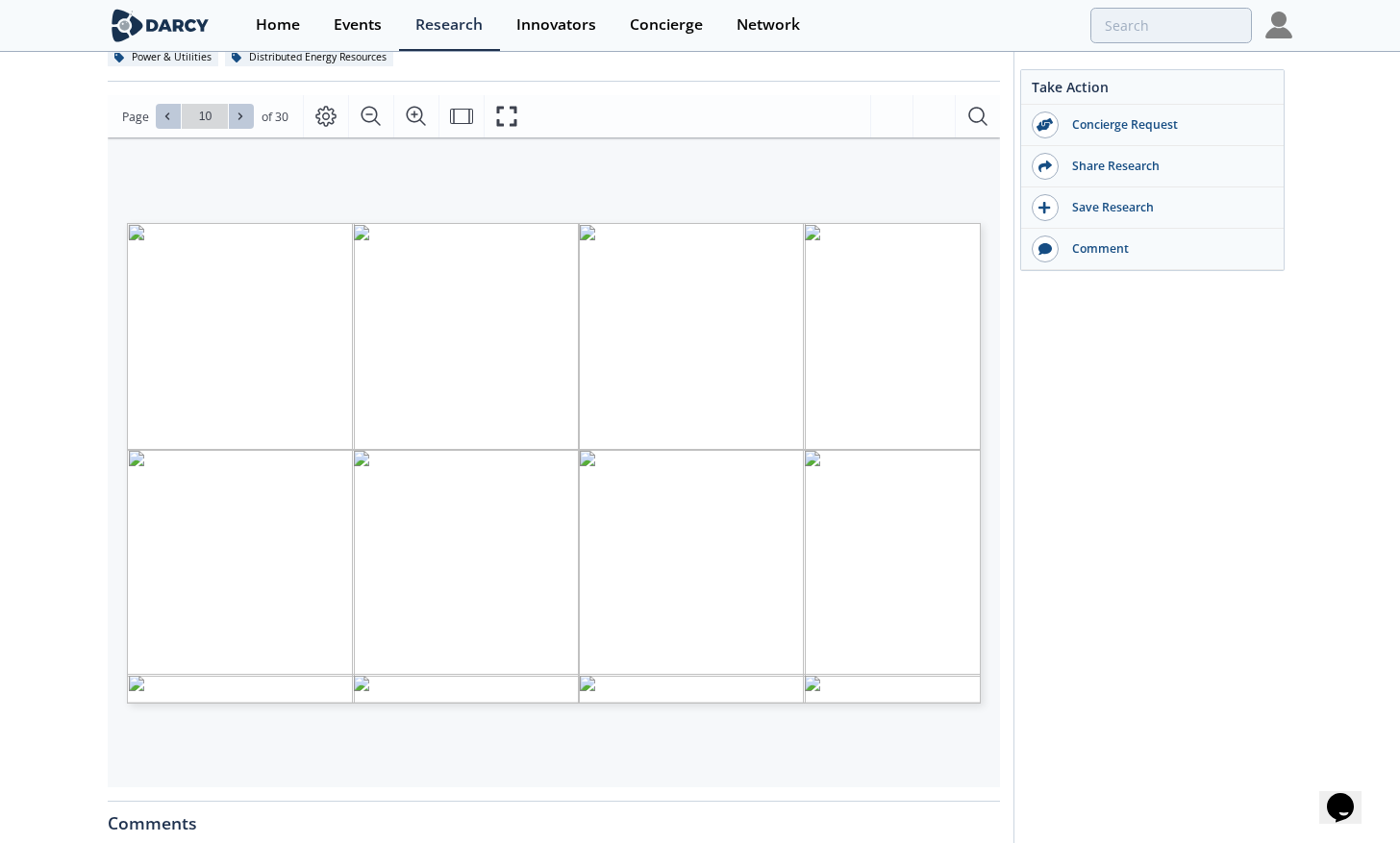 click 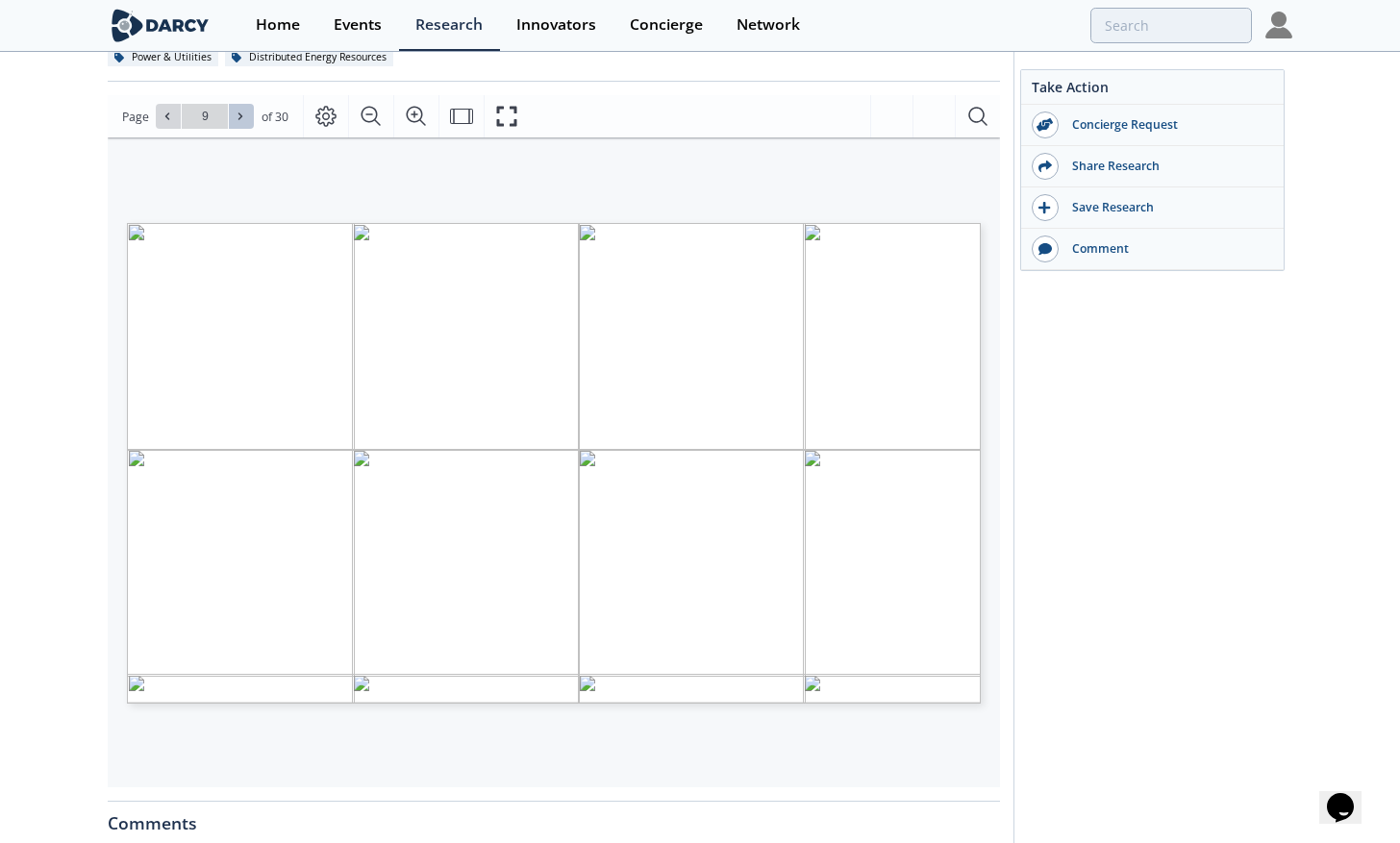 click at bounding box center (241, 116) 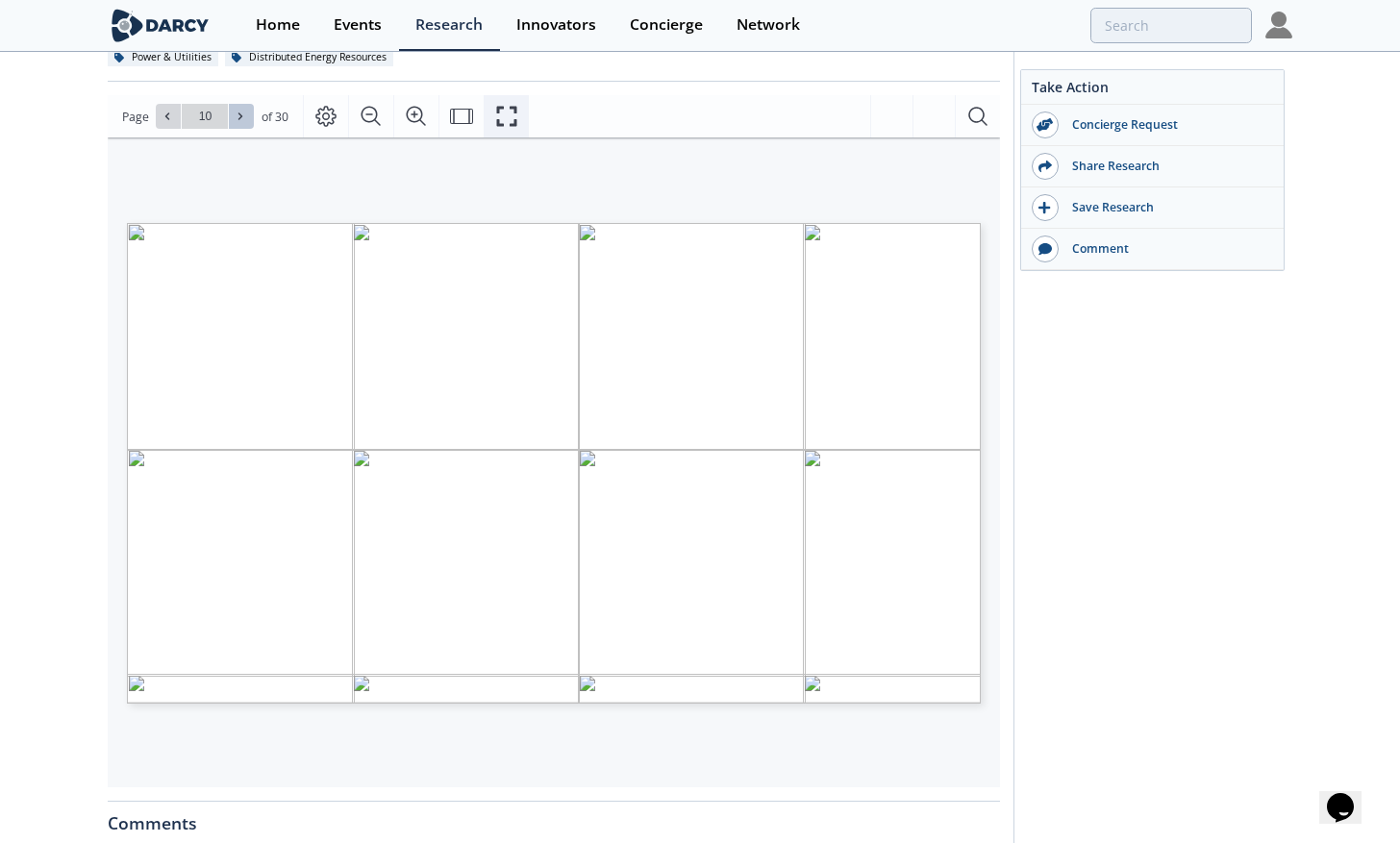 click 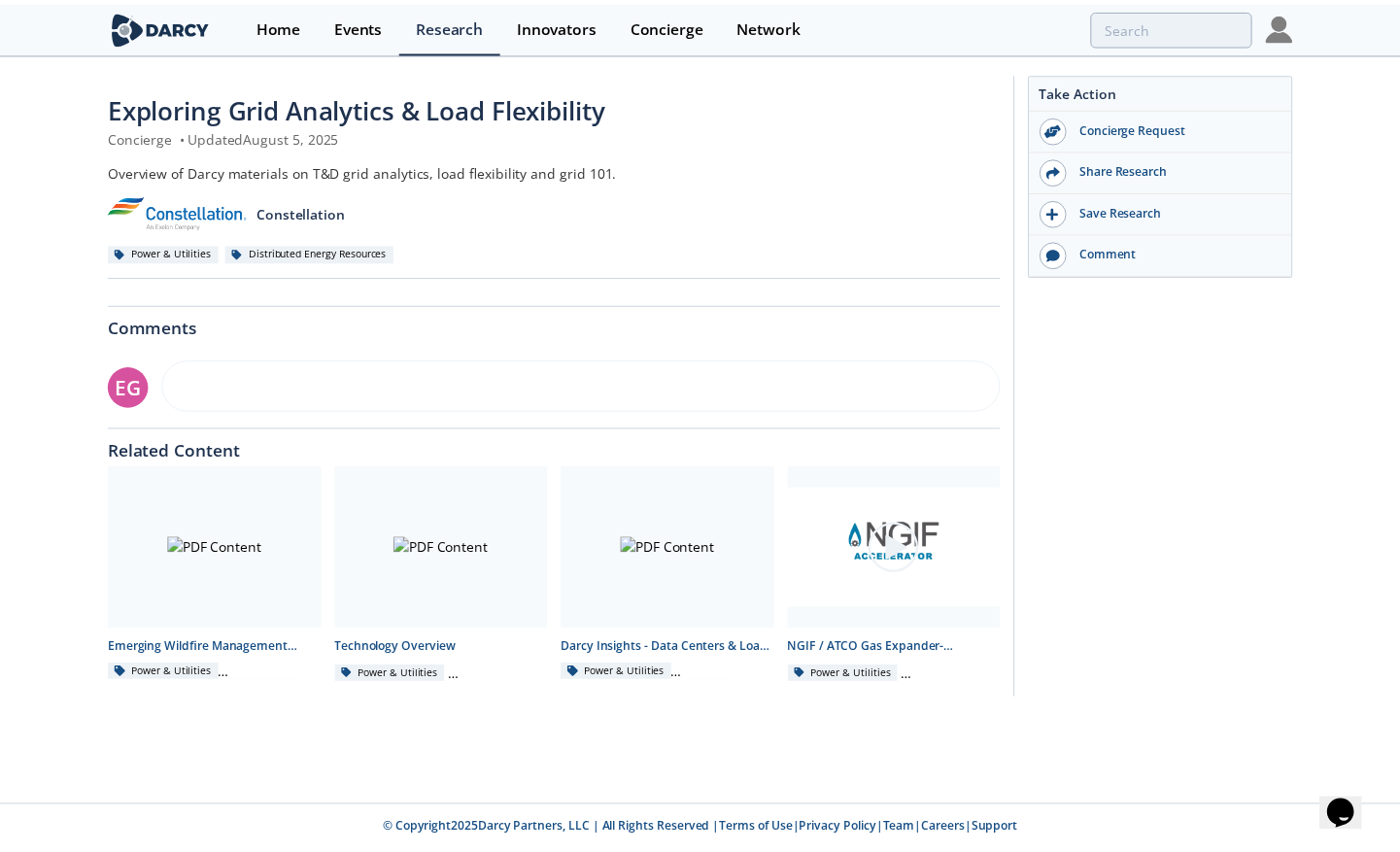 scroll, scrollTop: 0, scrollLeft: 0, axis: both 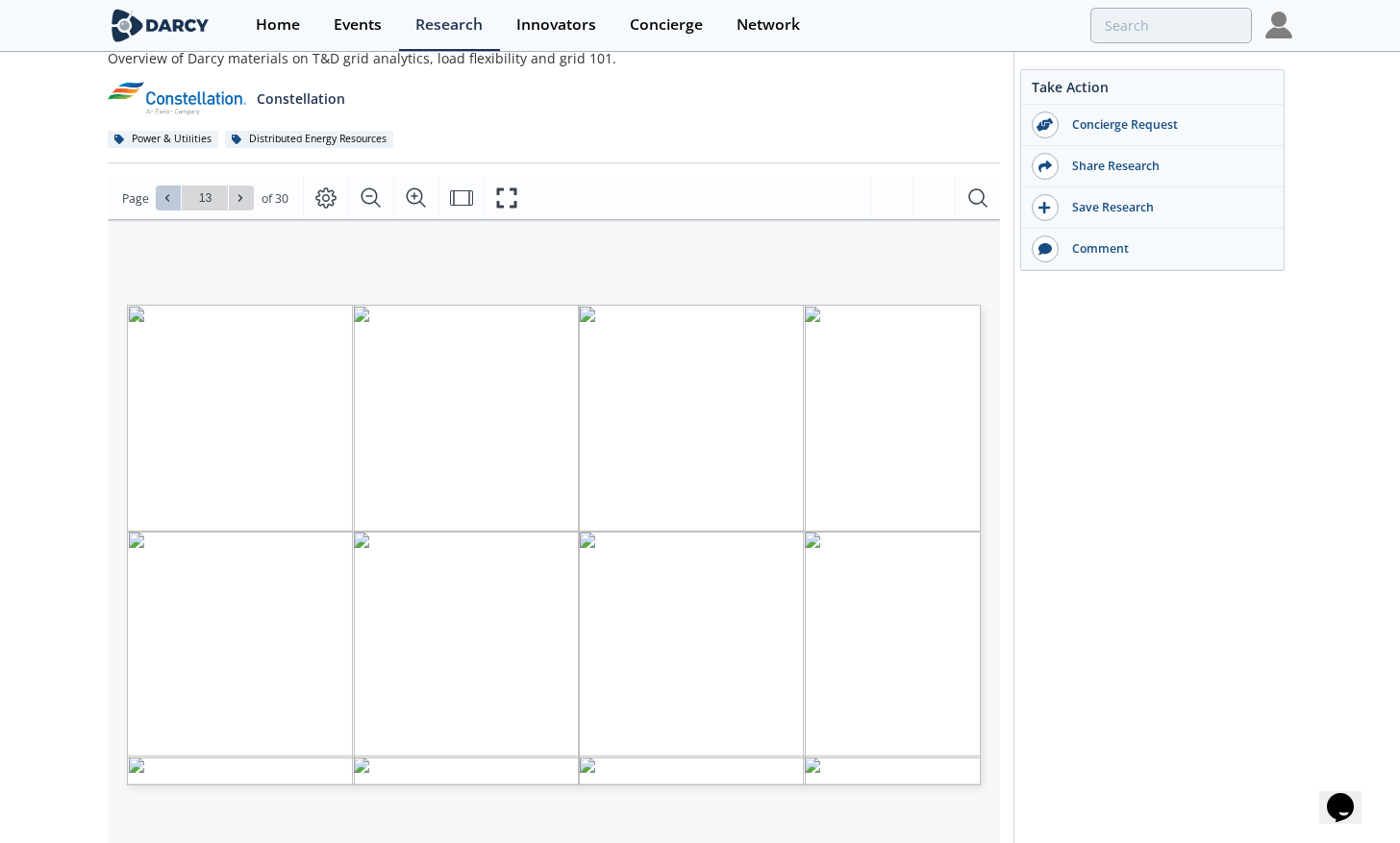 click 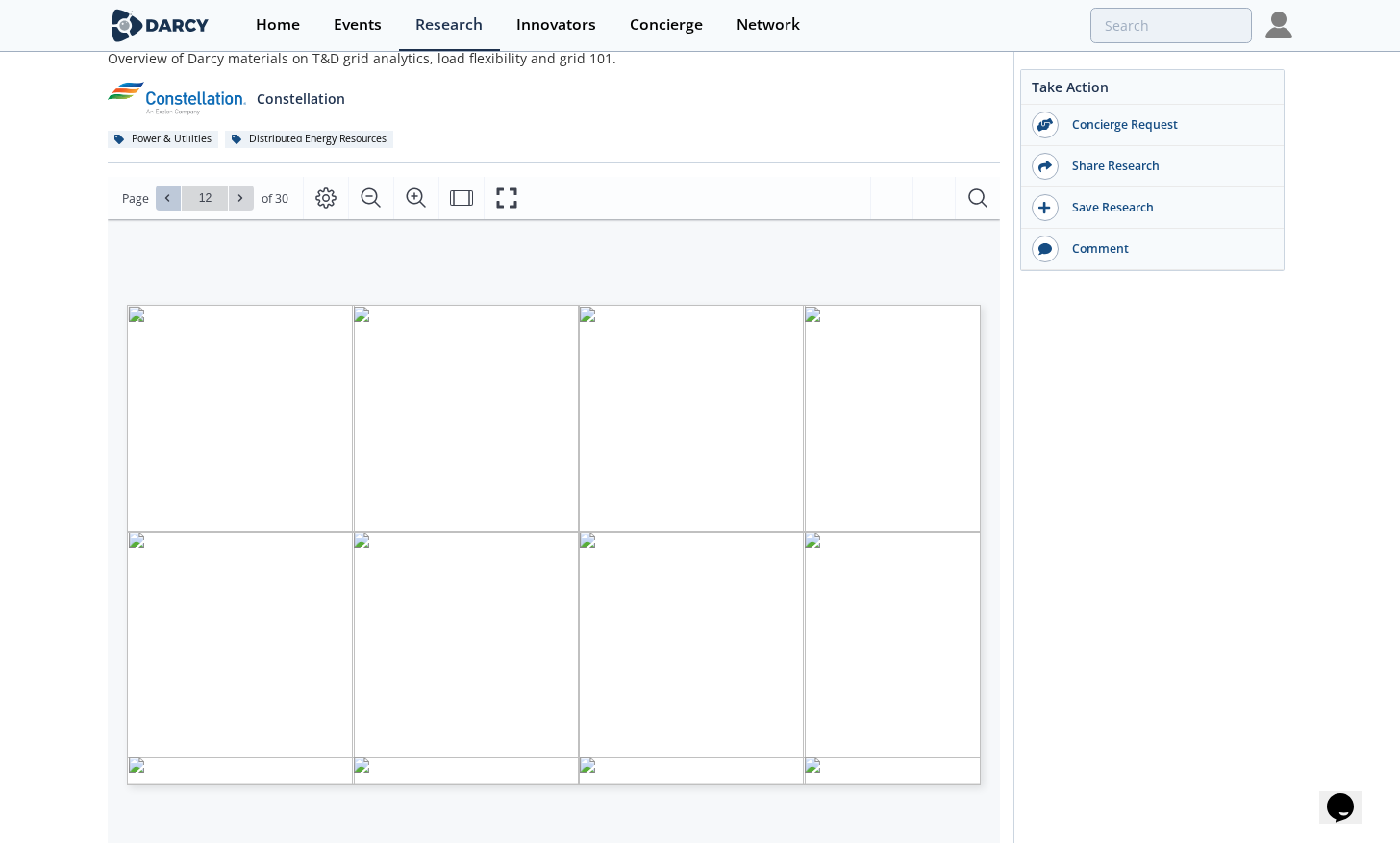 click 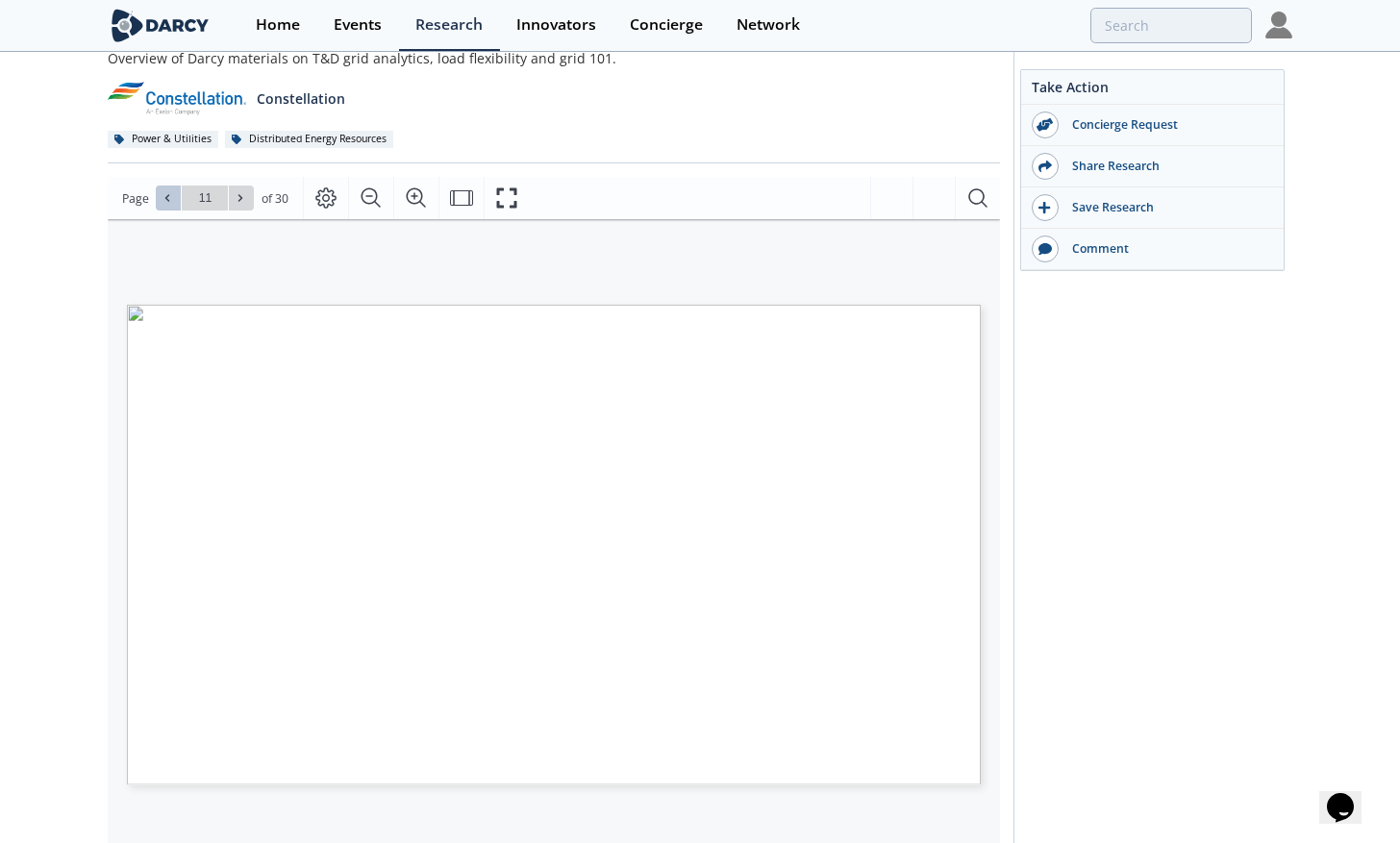 click 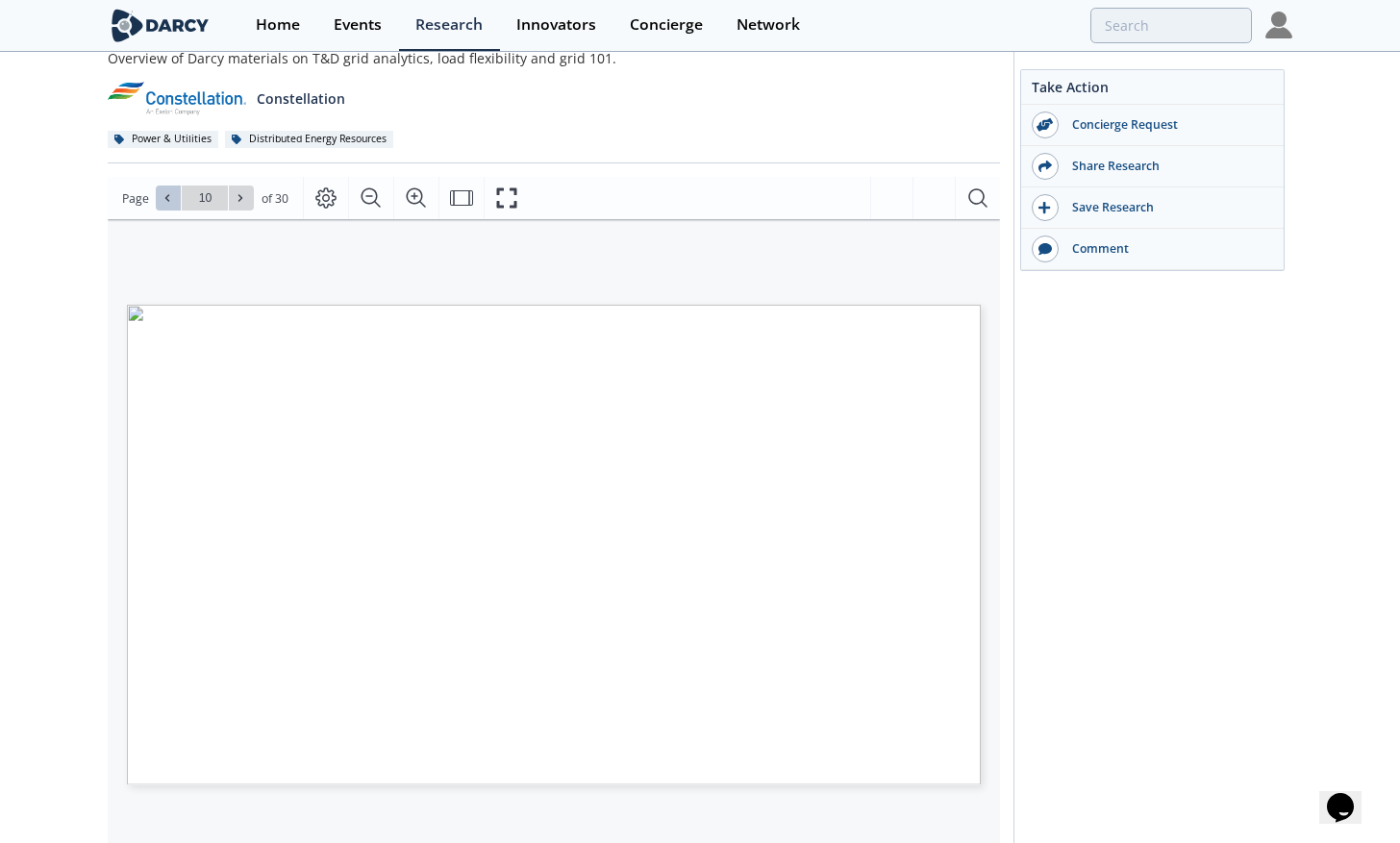 click 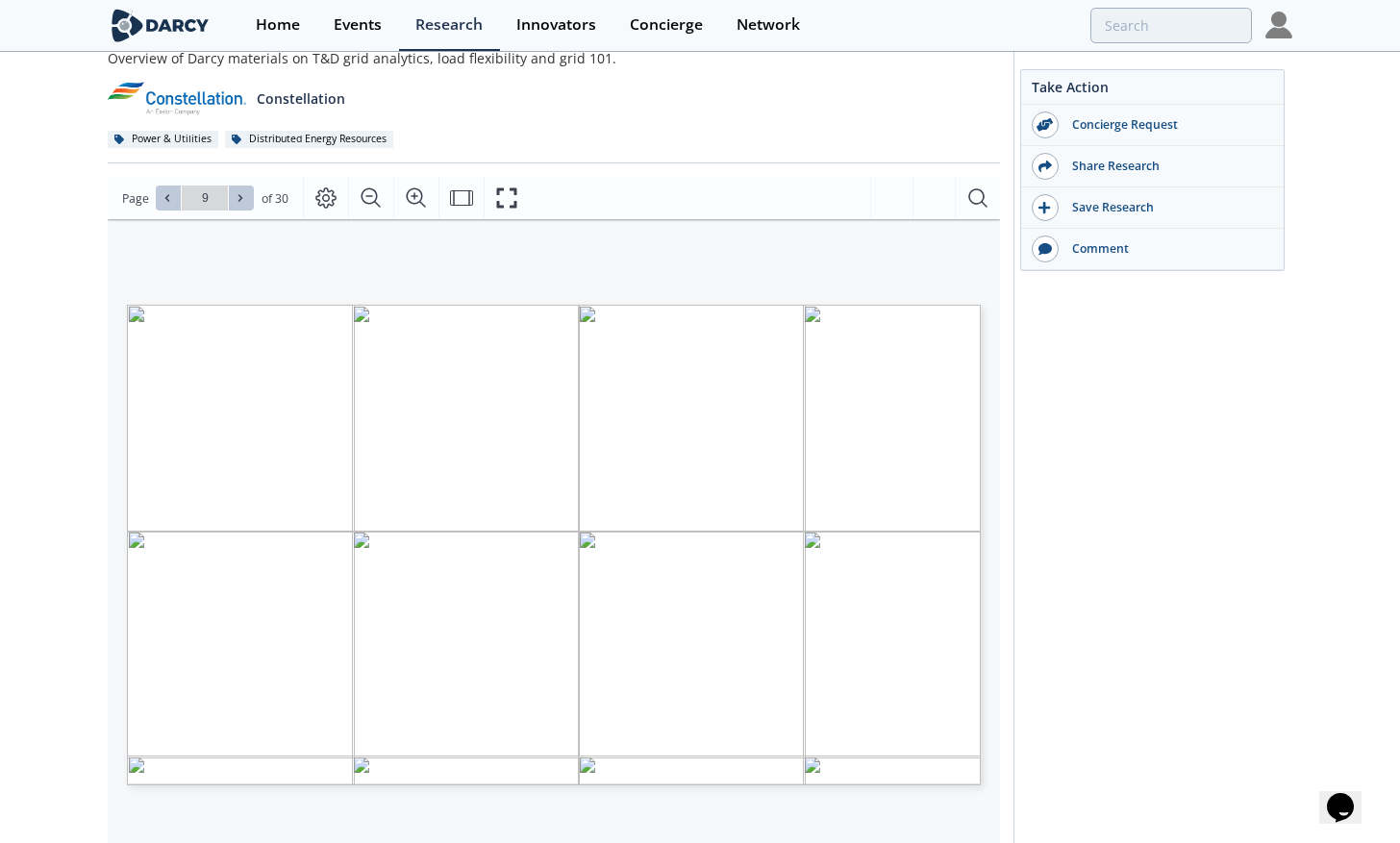 click 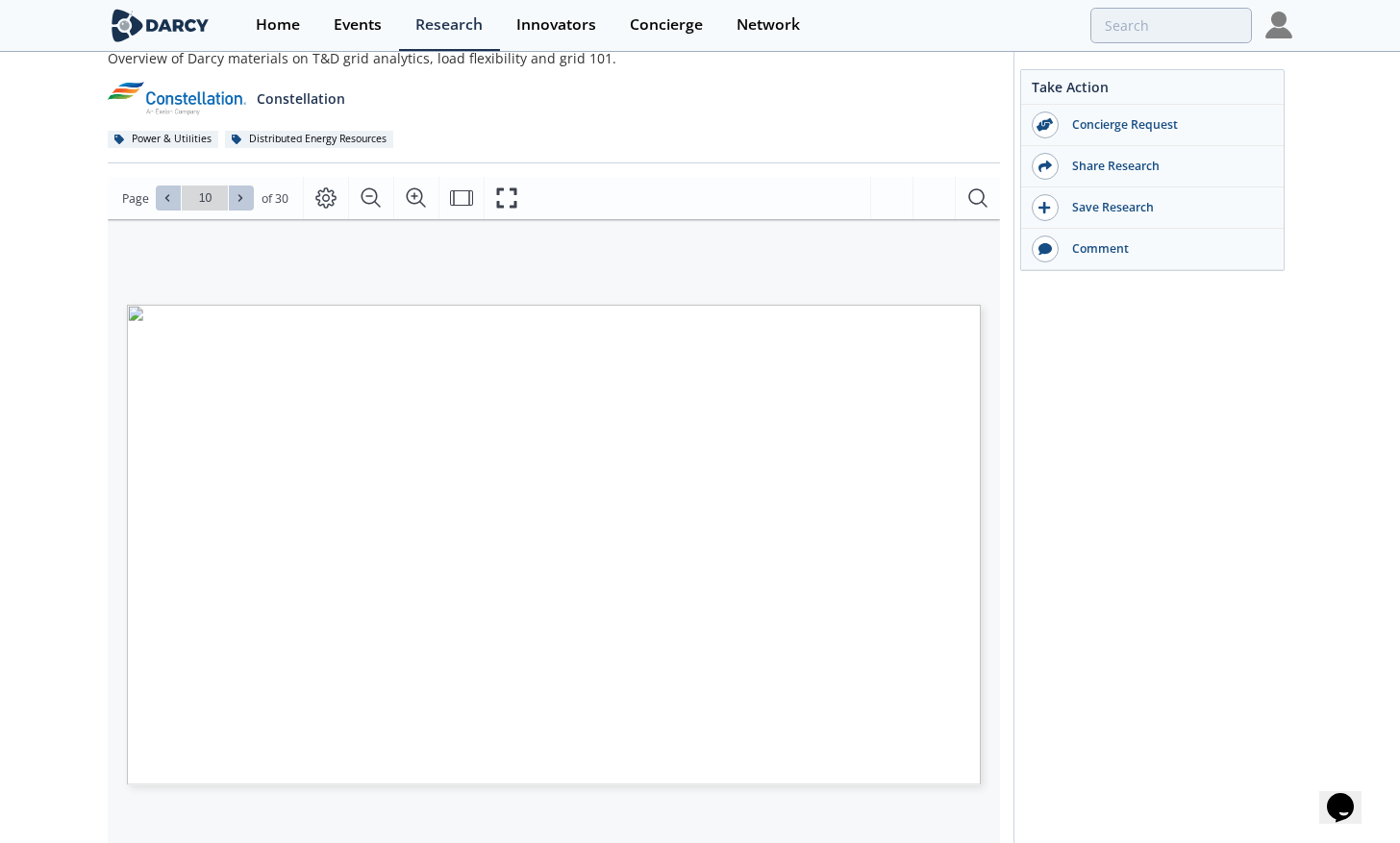 click 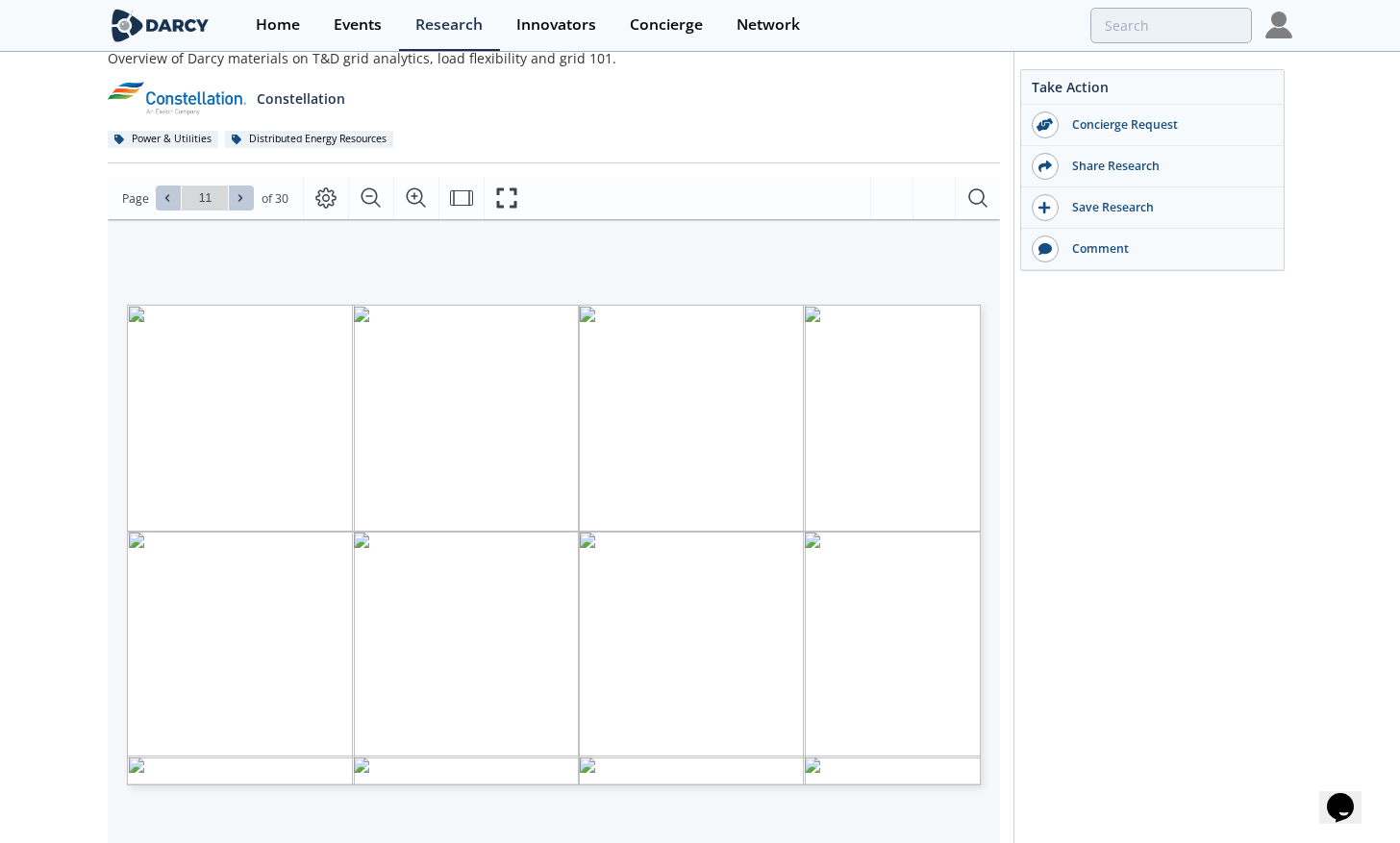 click 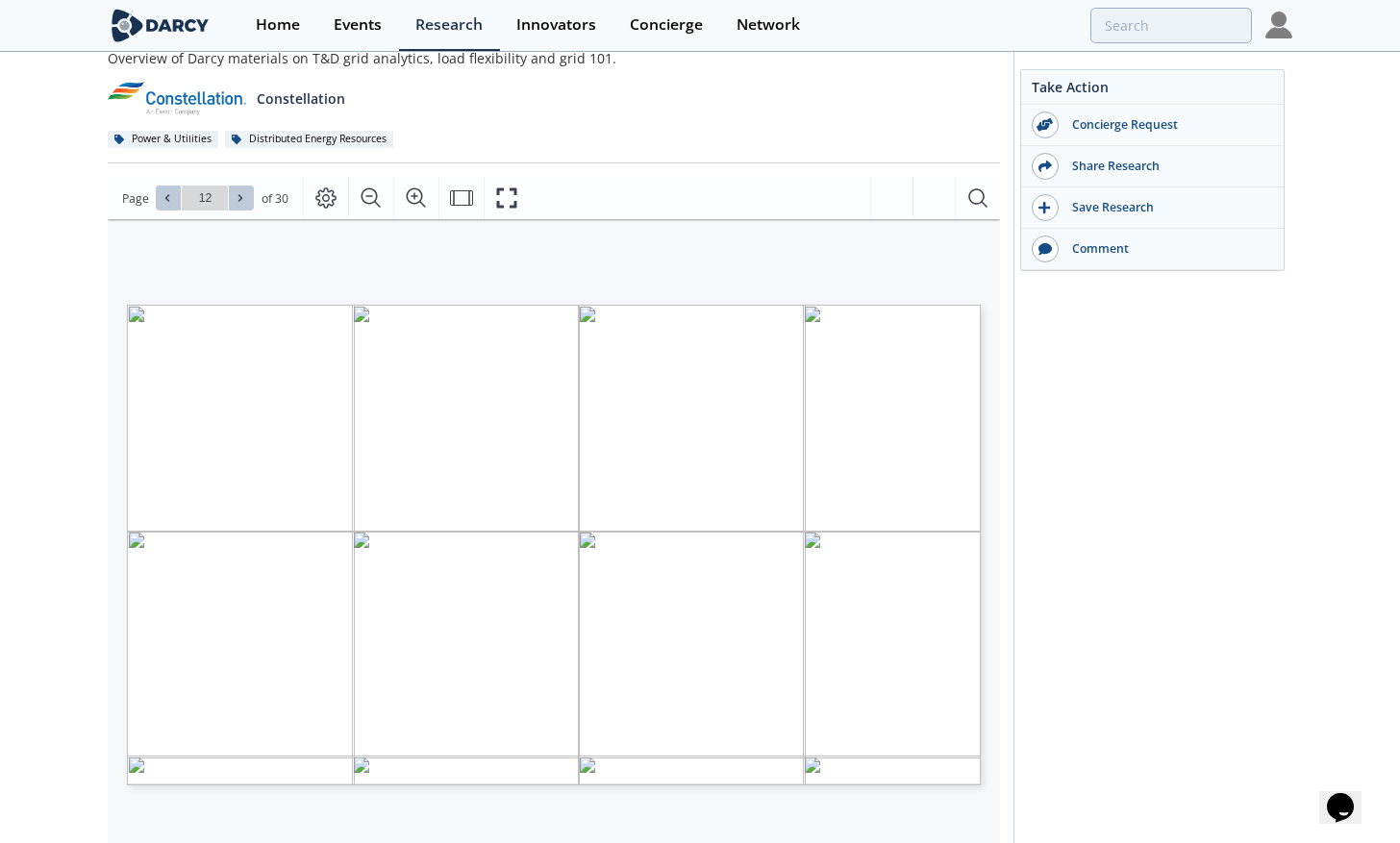 click 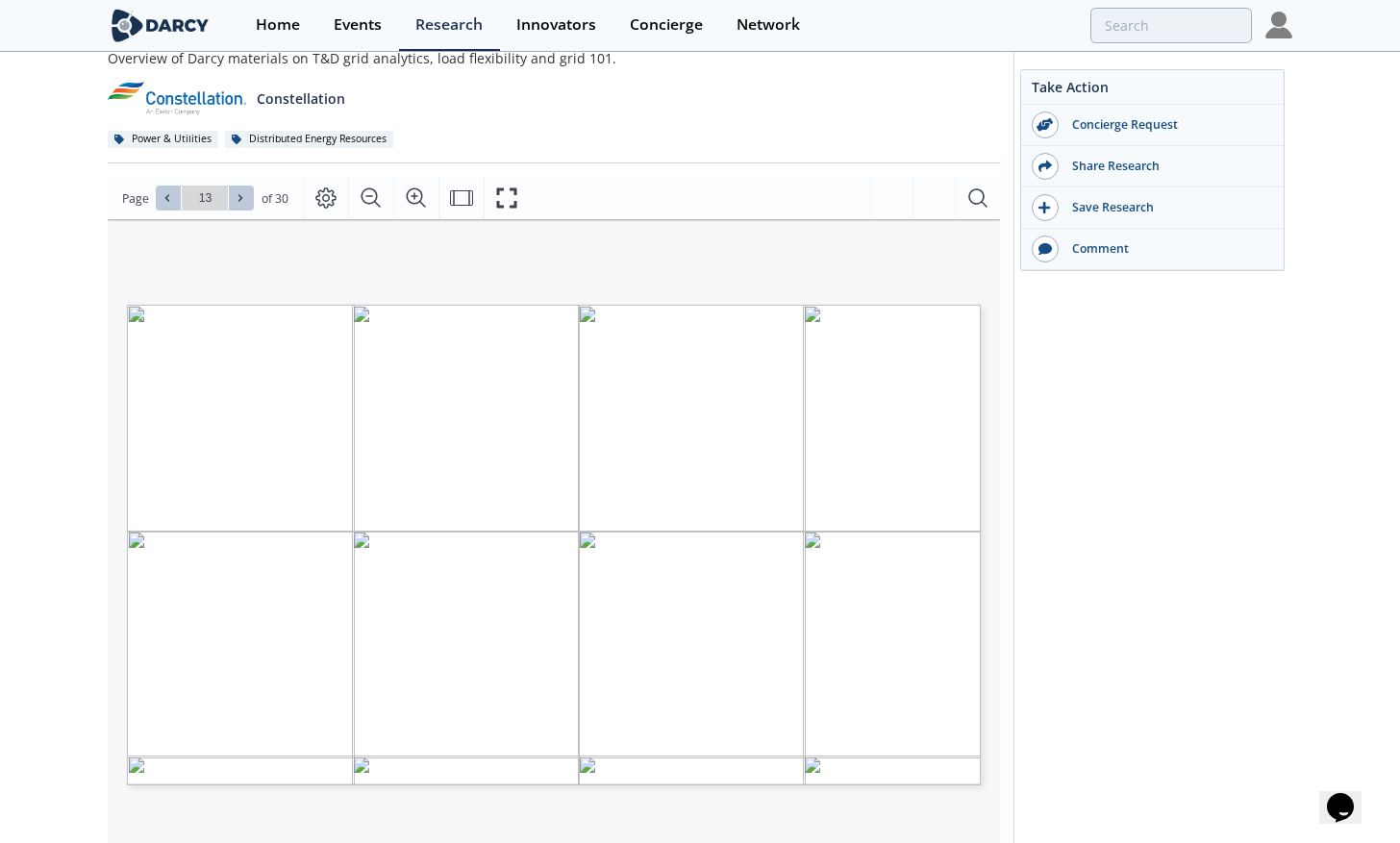 click at bounding box center (168, 198) 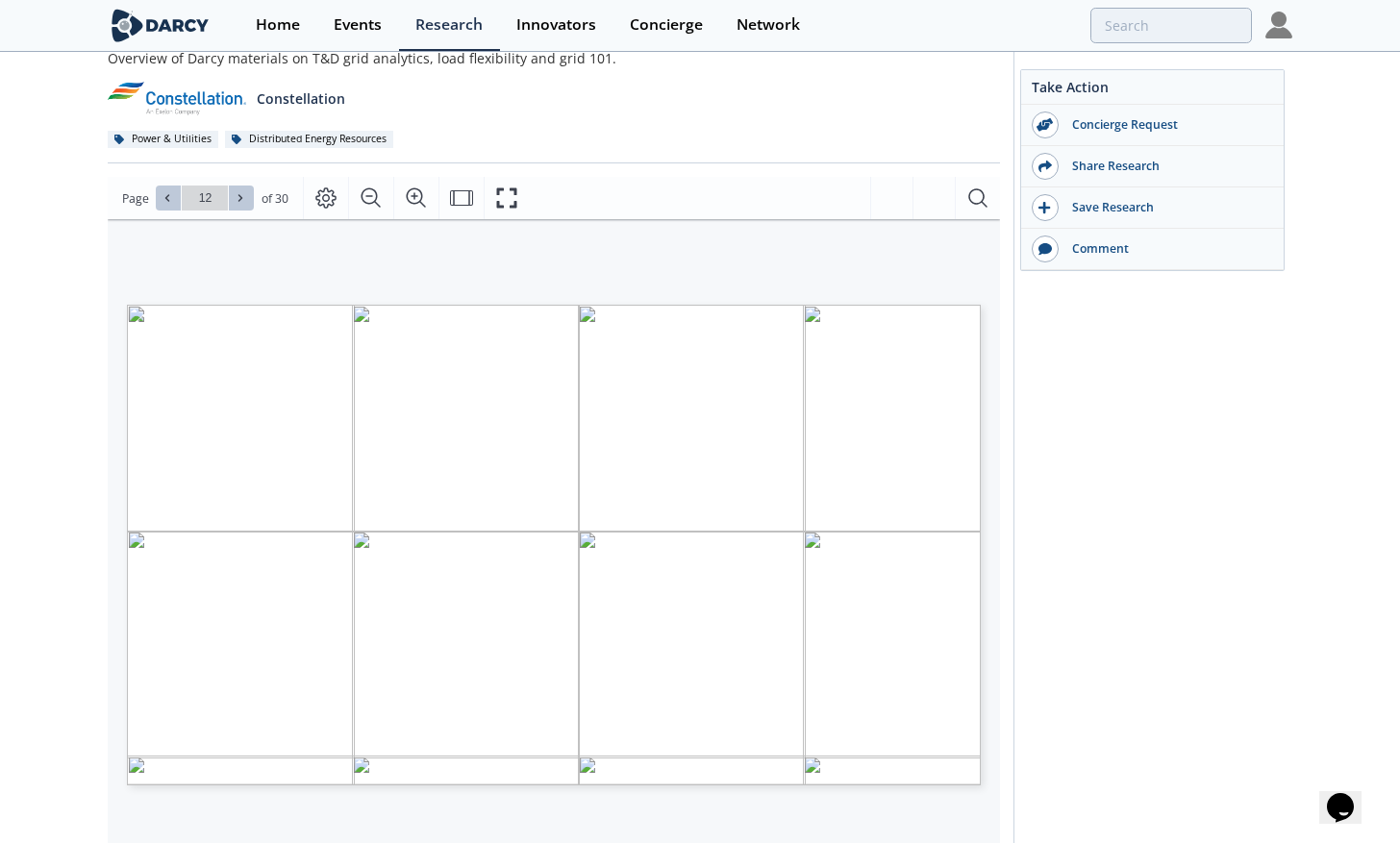 click 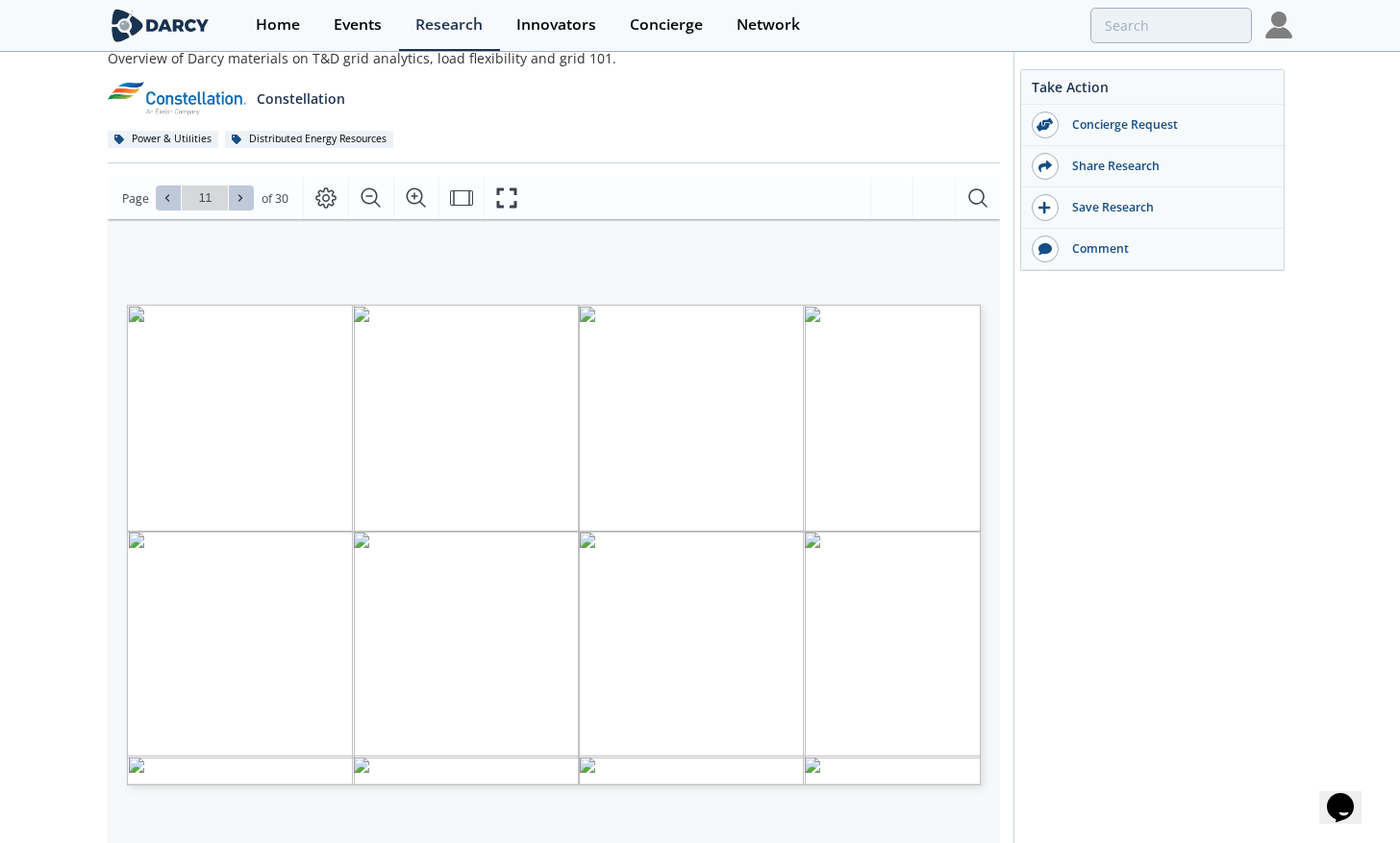 click 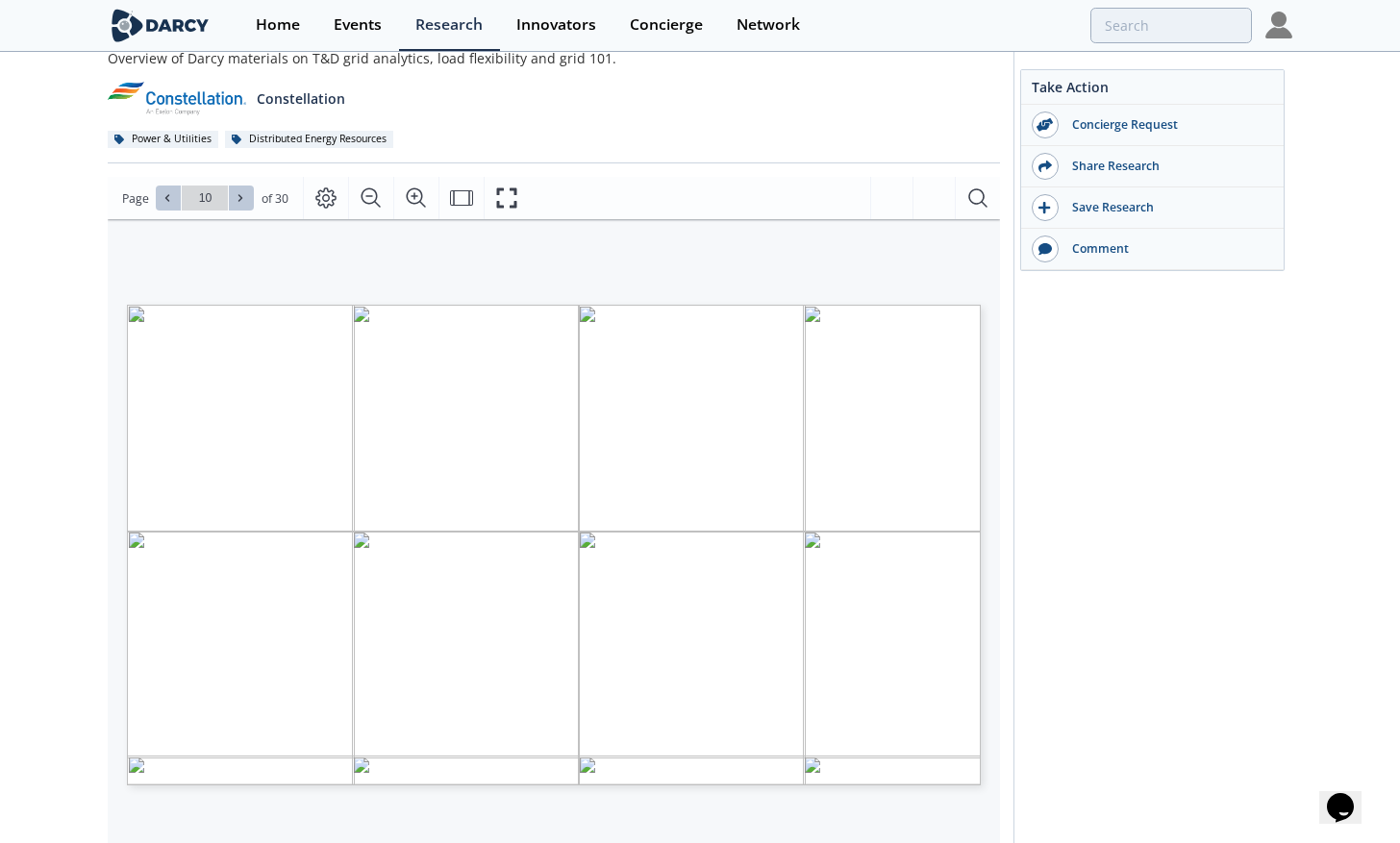 click at bounding box center [241, 198] 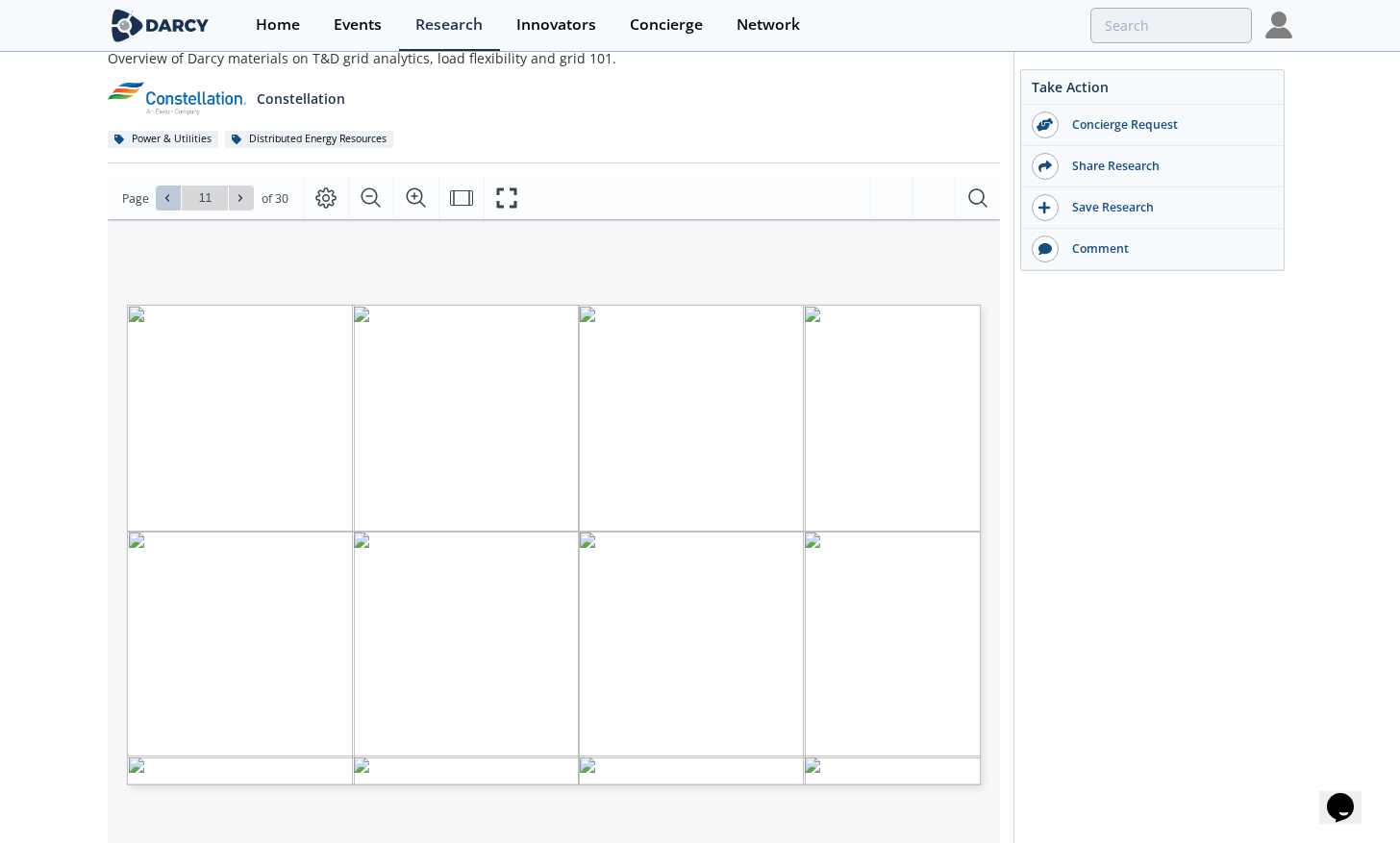 click 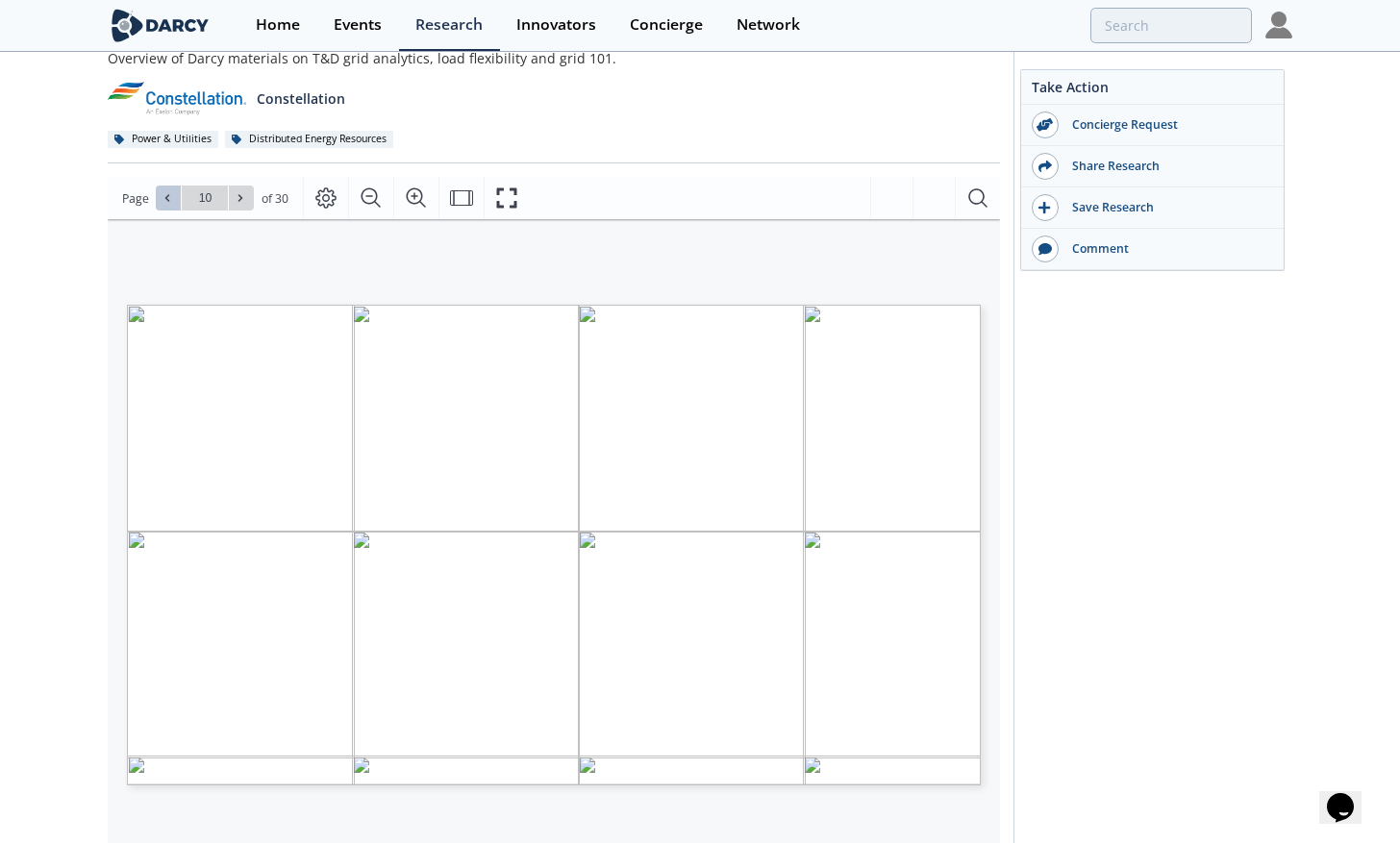 click 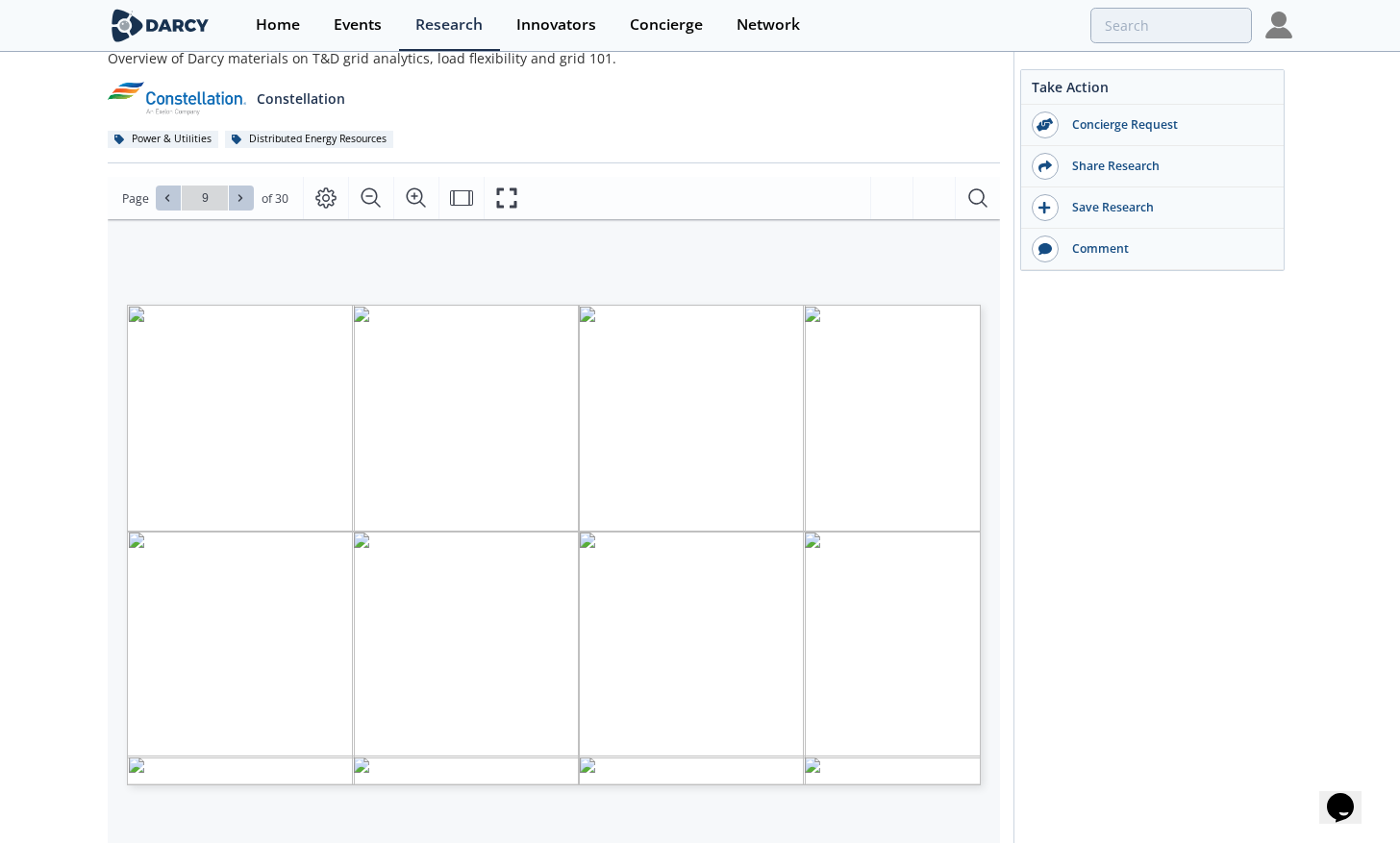 click 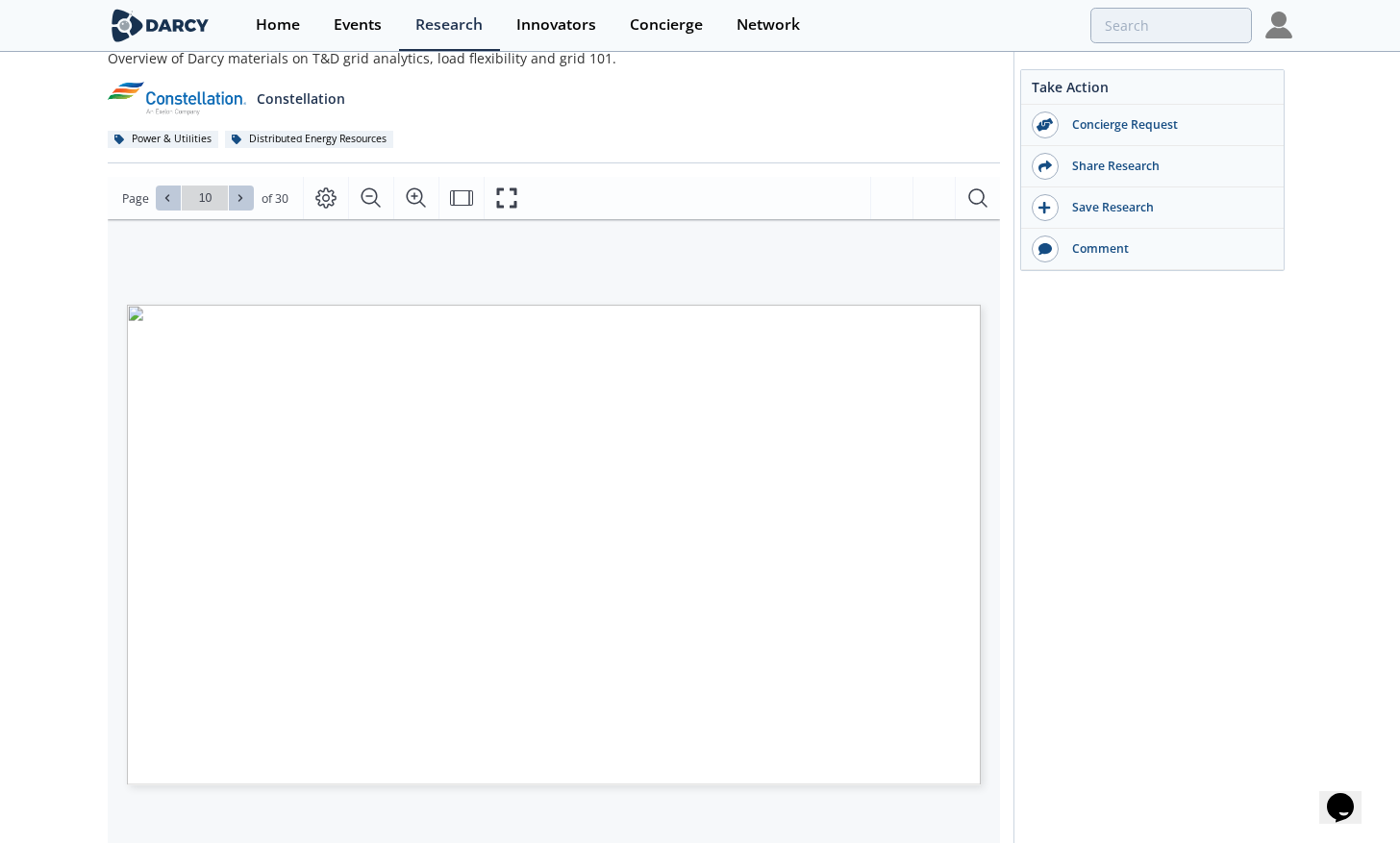 click 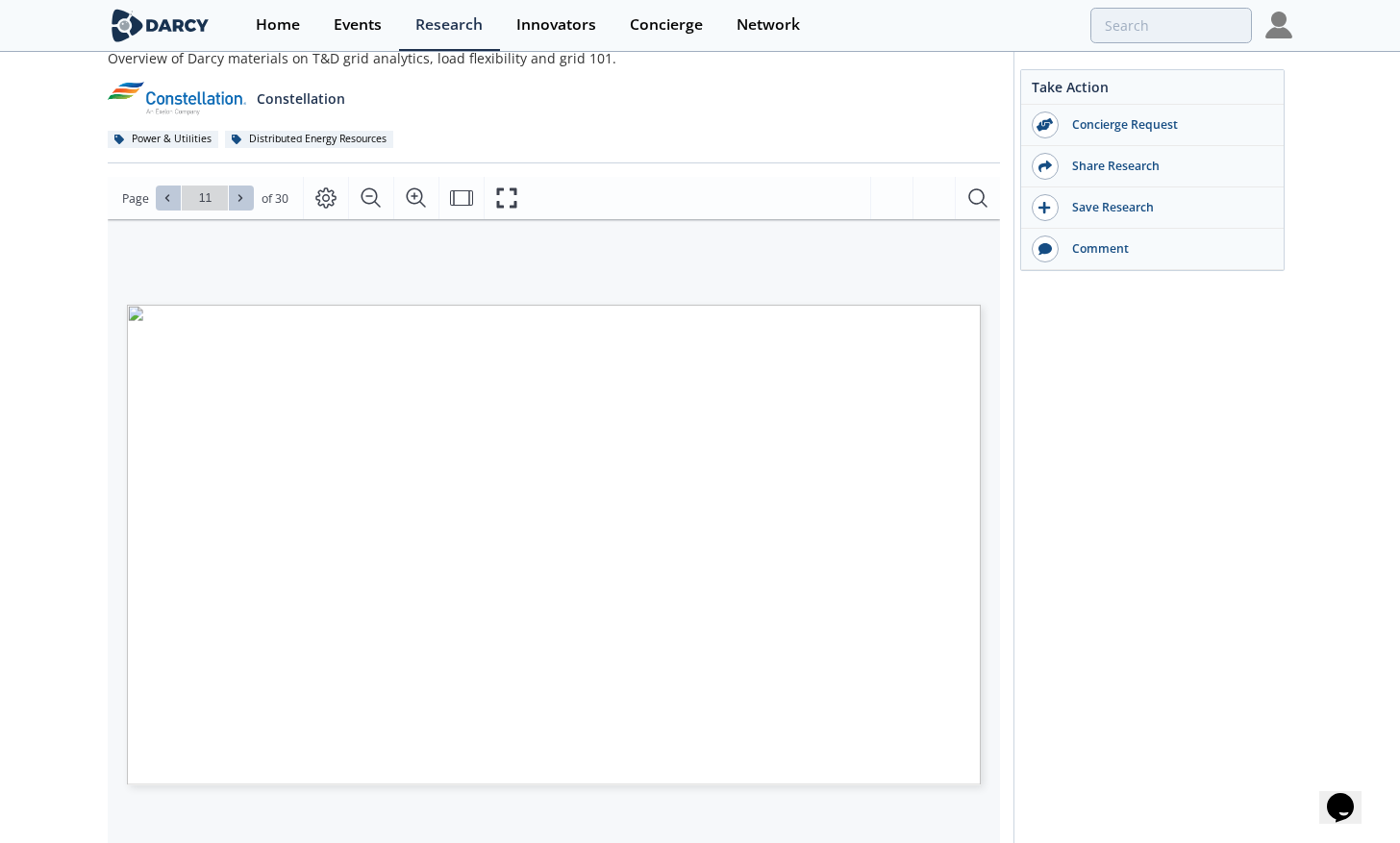 click 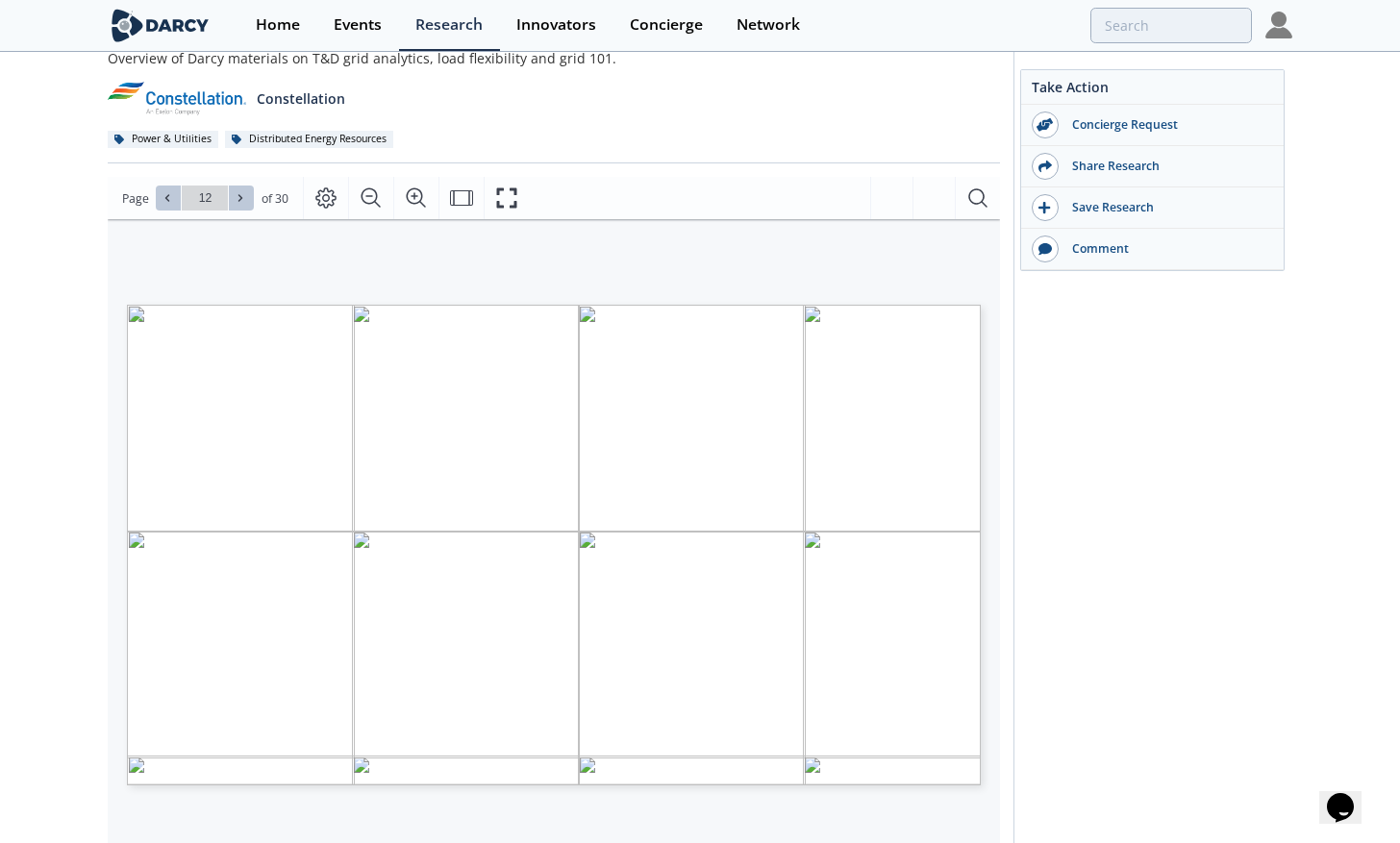 click 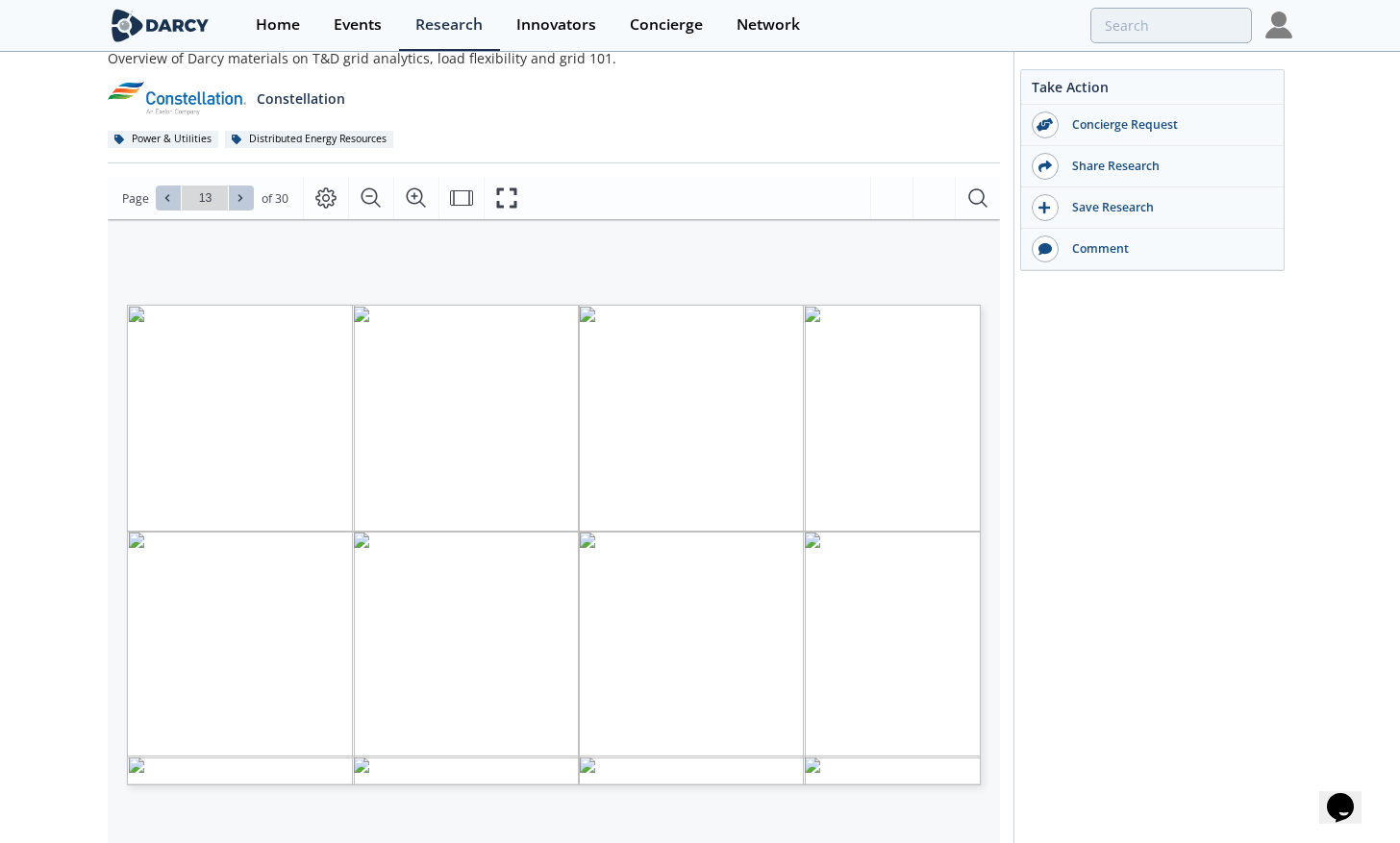 click 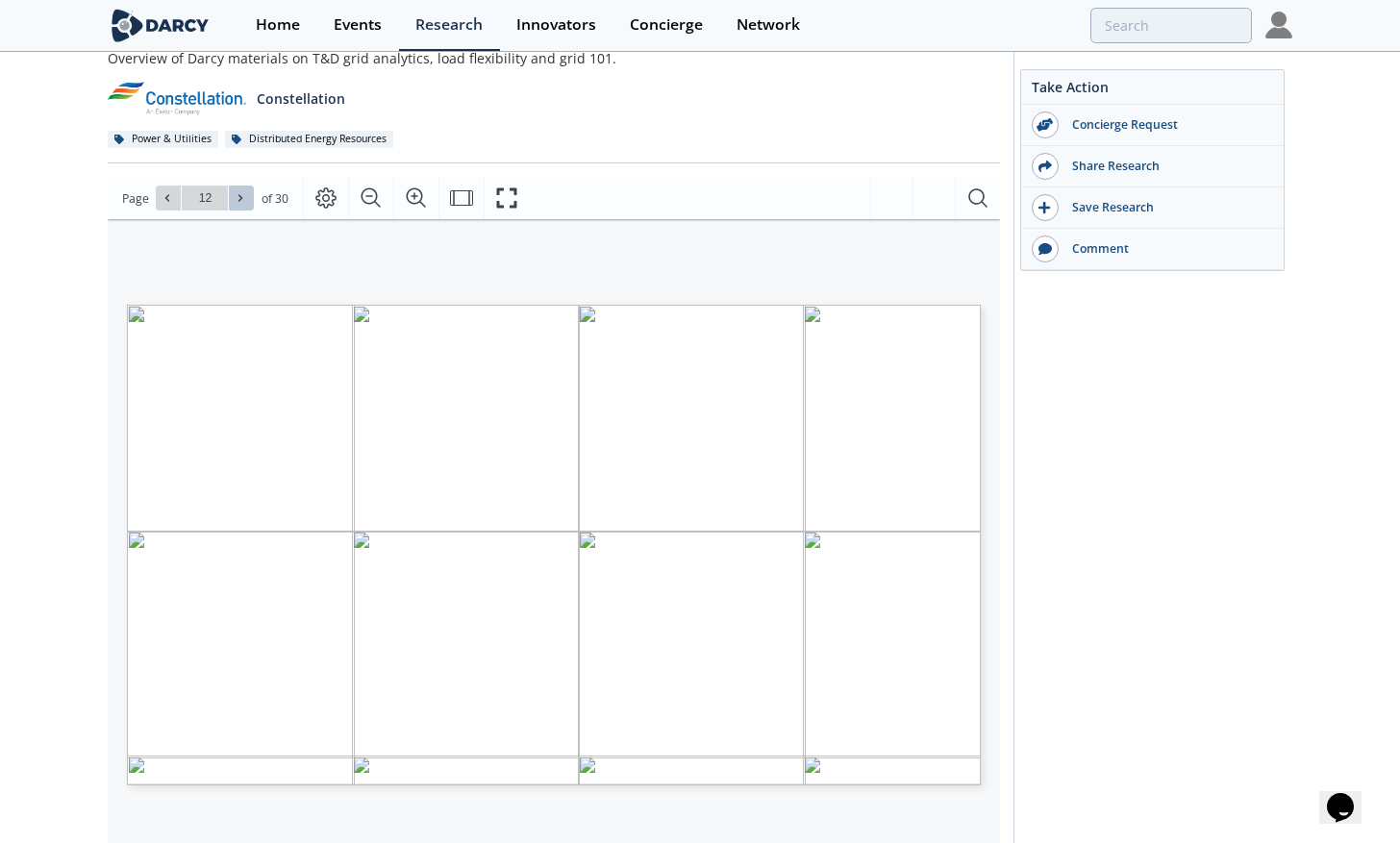 click 